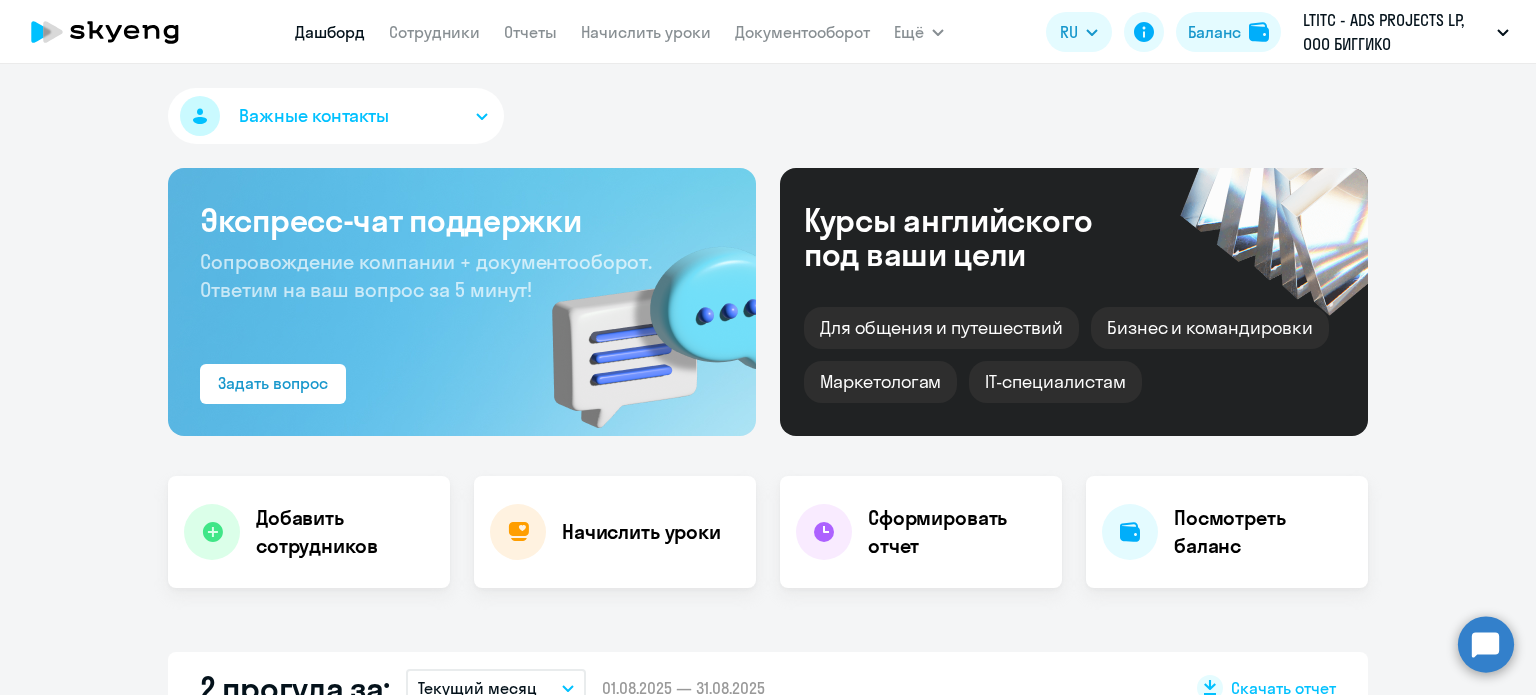 select on "30" 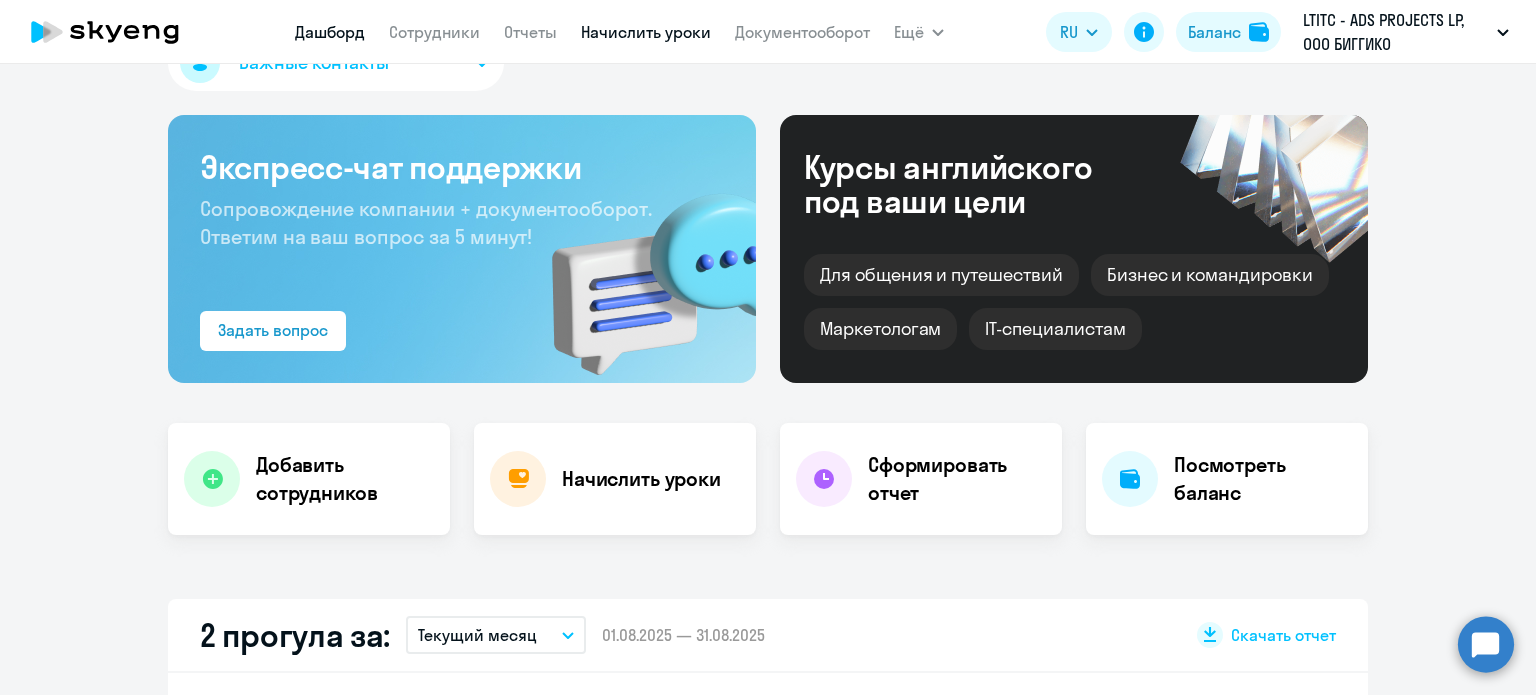 click on "Начислить уроки" at bounding box center (646, 32) 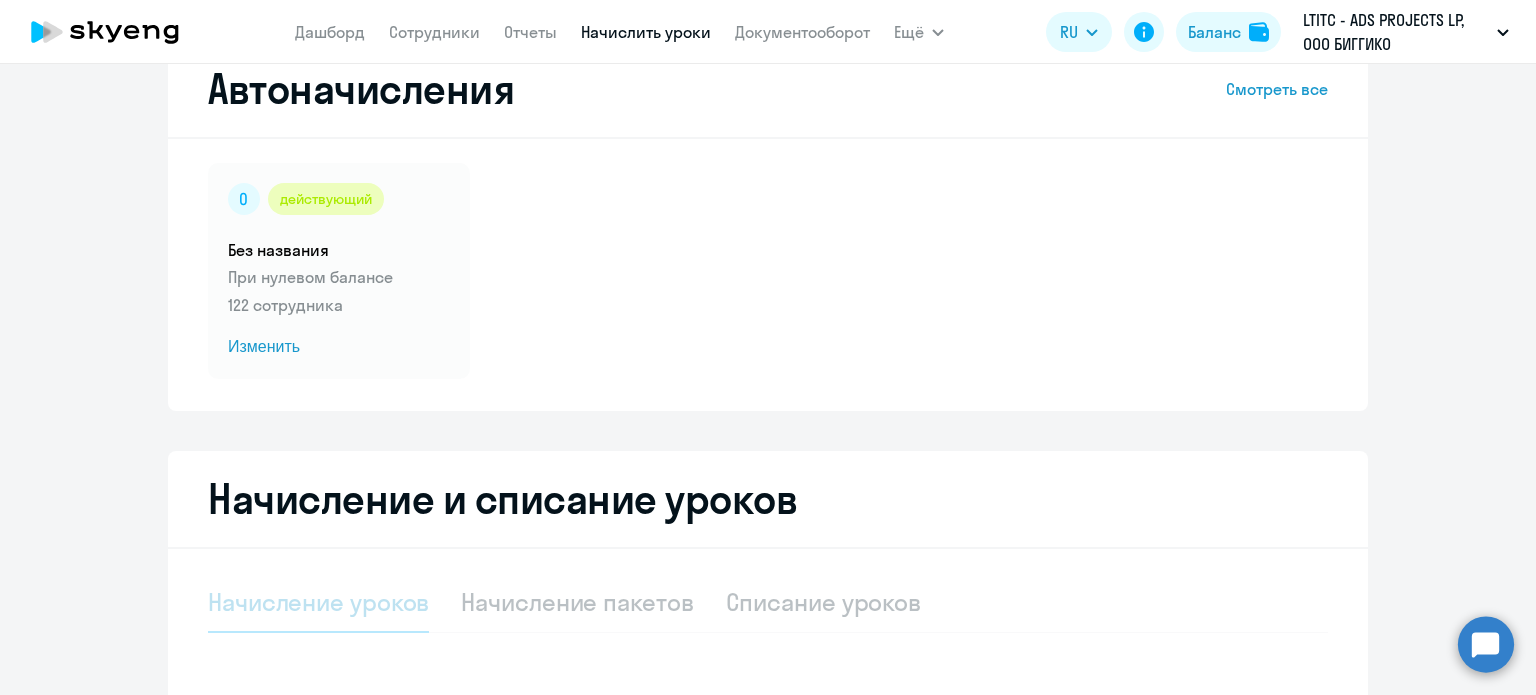 select on "10" 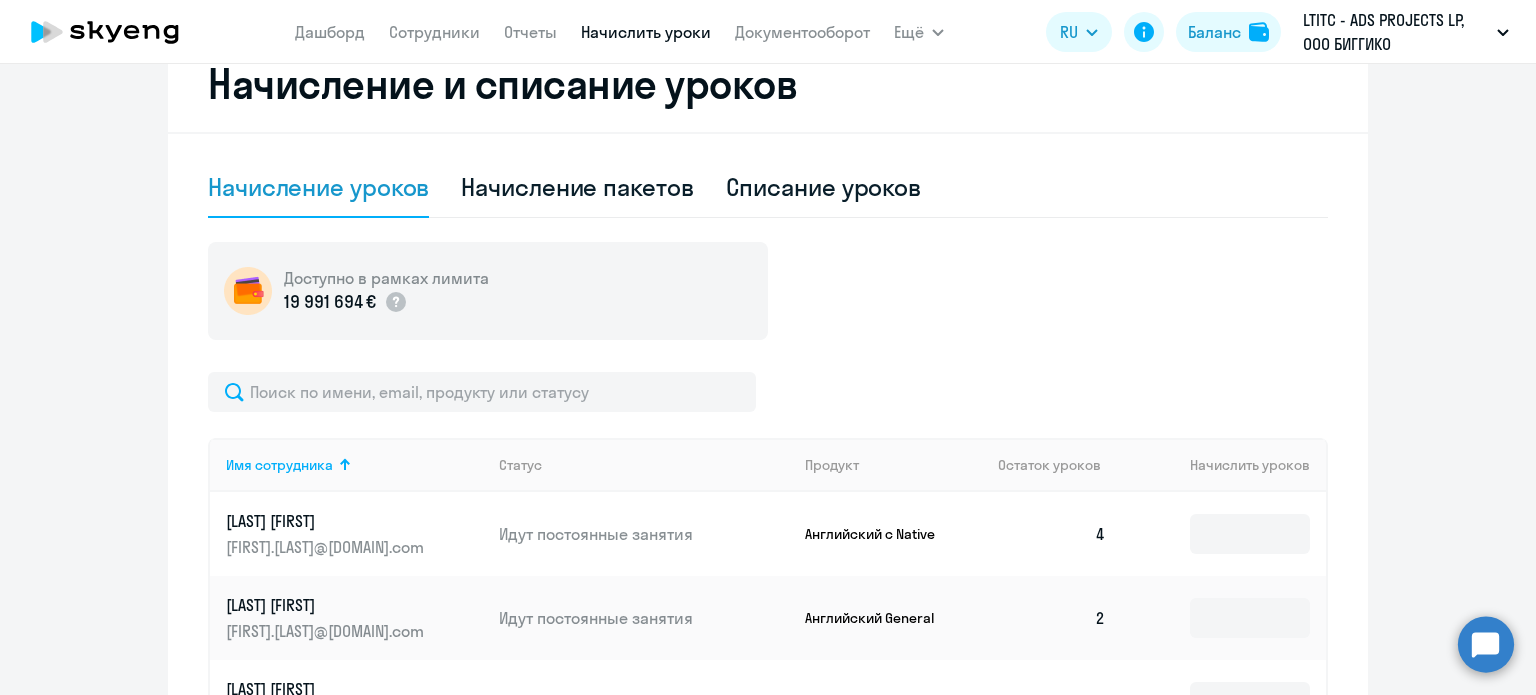 scroll, scrollTop: 466, scrollLeft: 0, axis: vertical 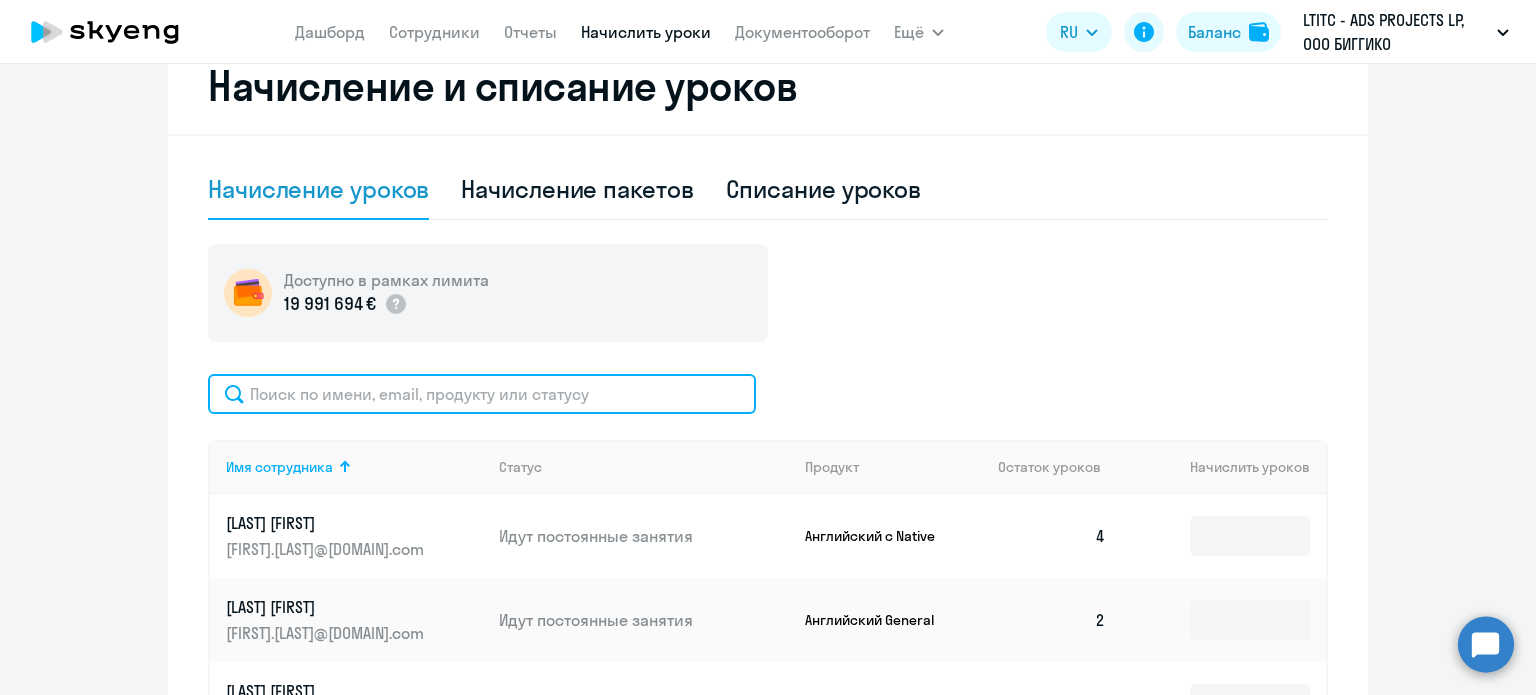 click 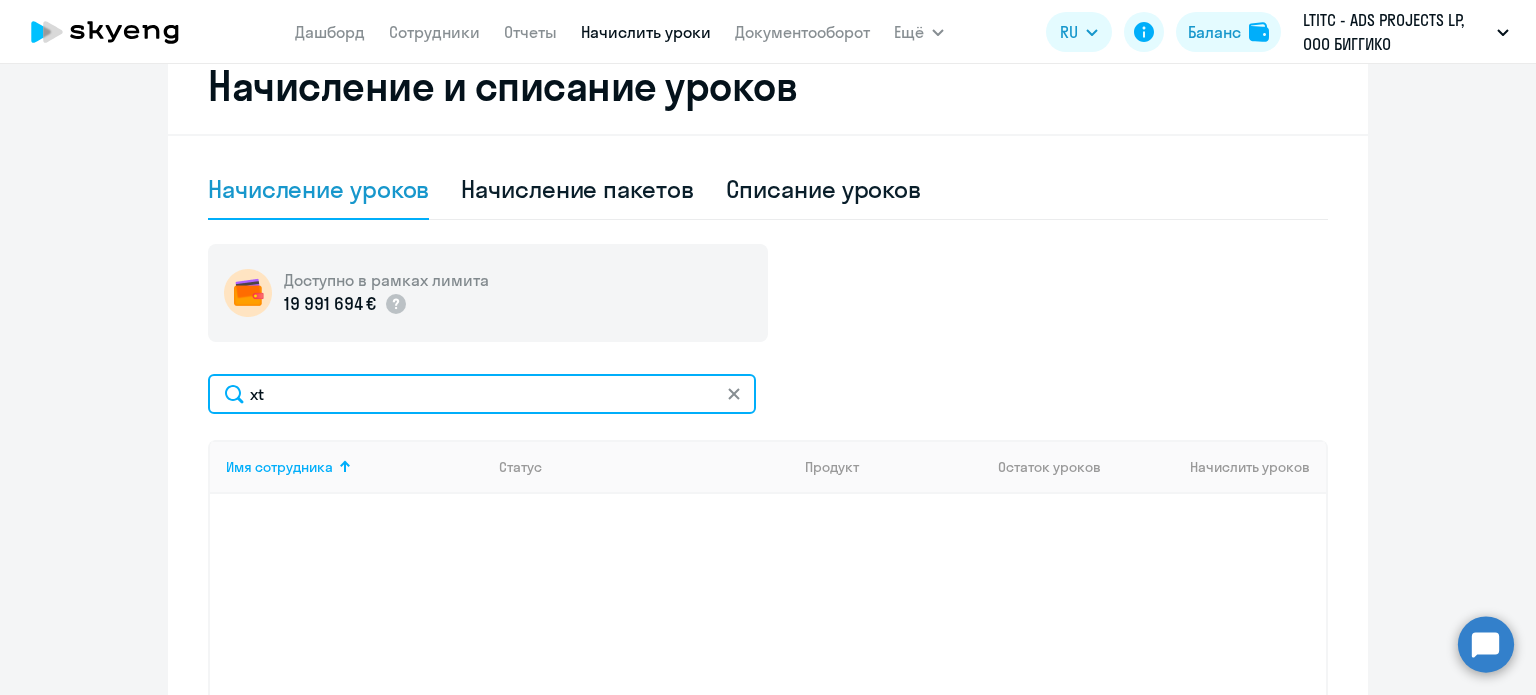 type on "x" 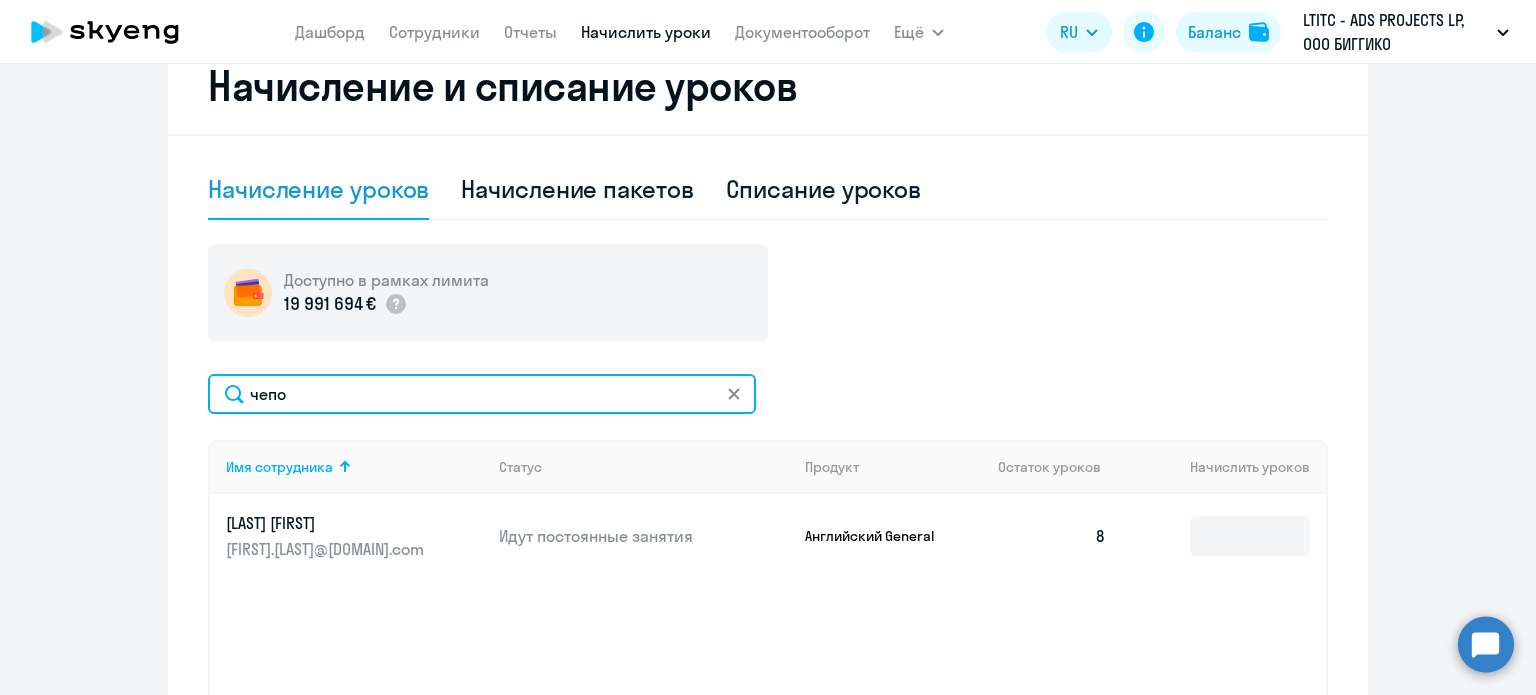 type on "чепо" 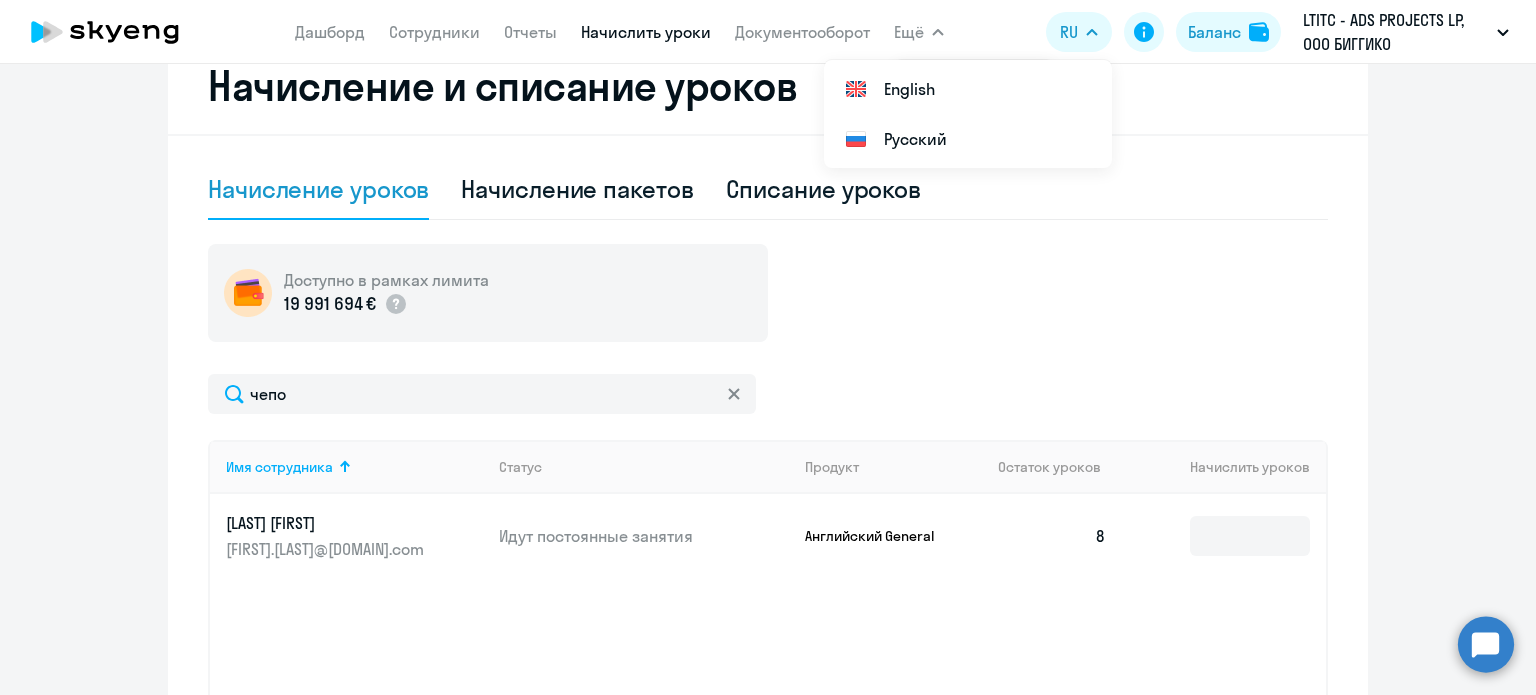 click on "Ещё" at bounding box center (919, 32) 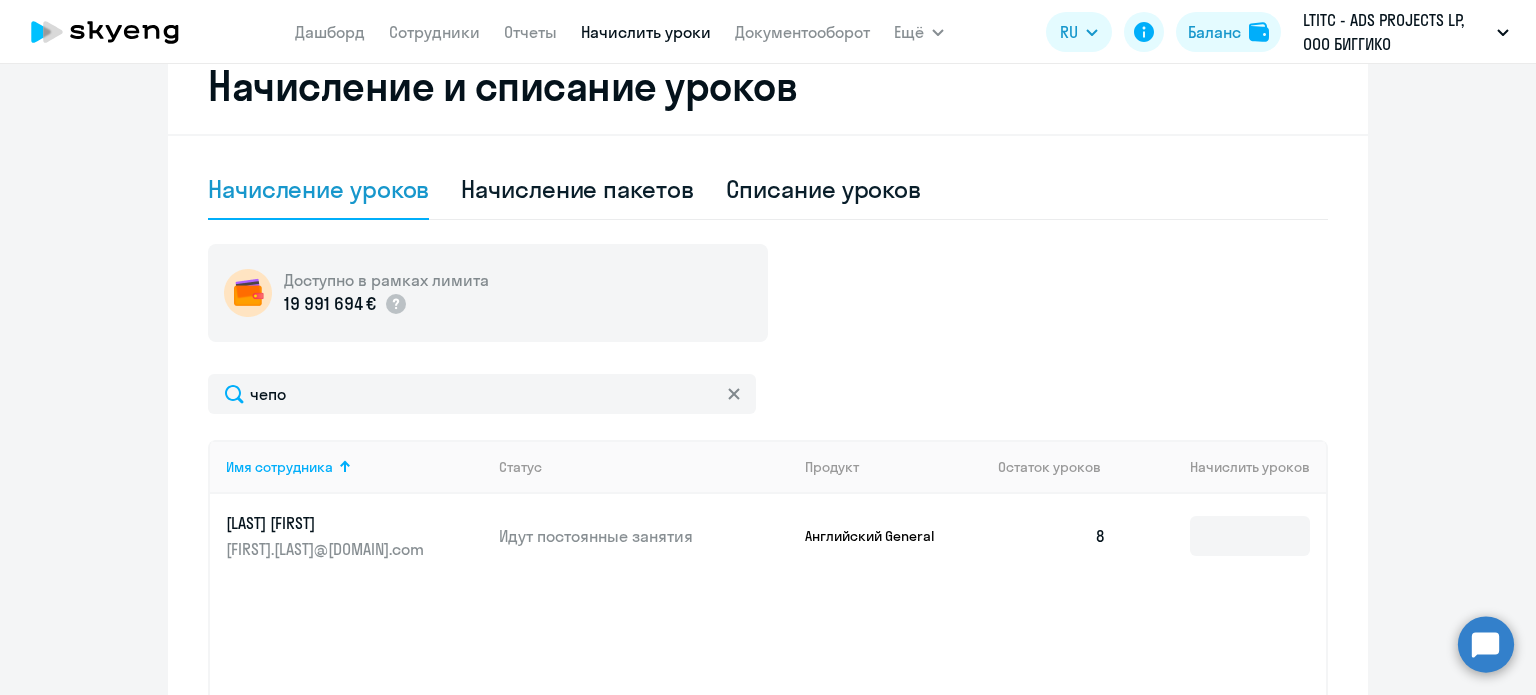 scroll, scrollTop: 679, scrollLeft: 0, axis: vertical 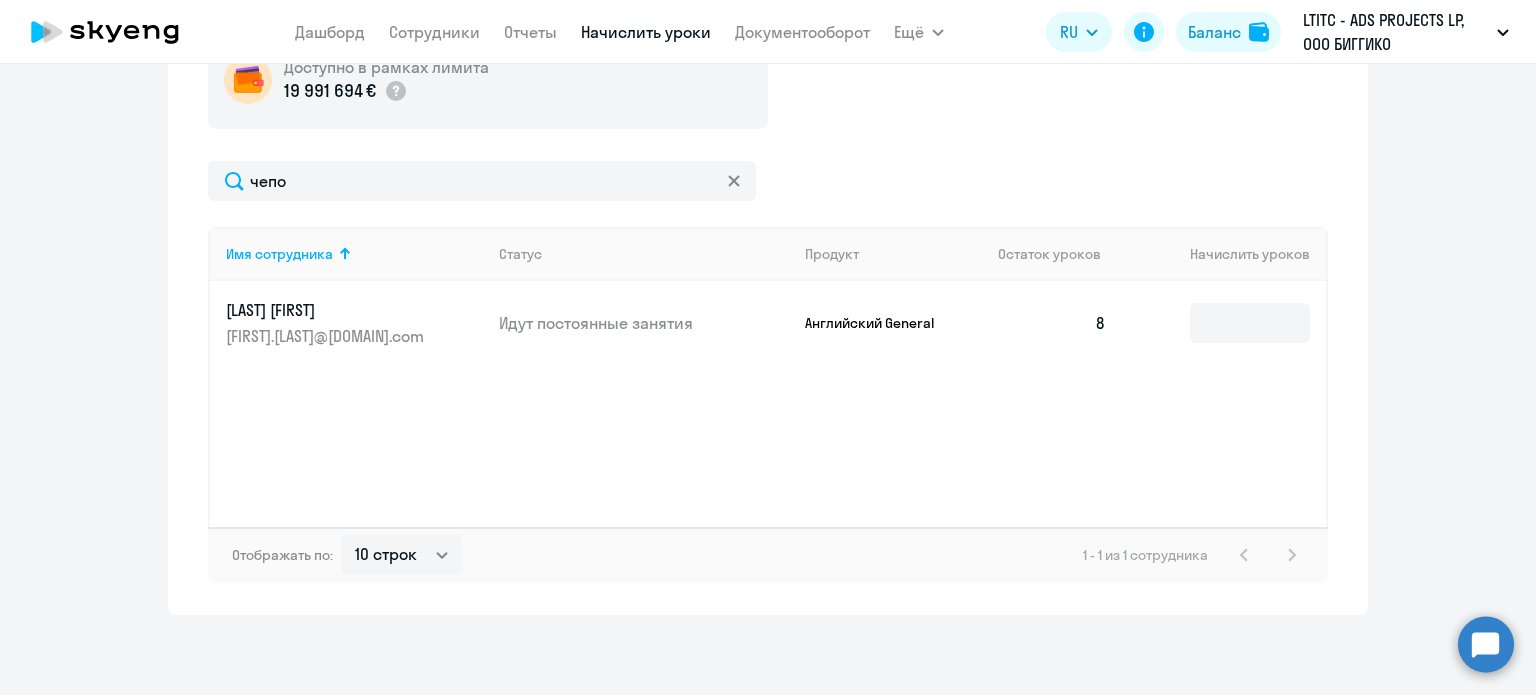 click on "[FIRST].[LAST]@[DOMAIN].com" 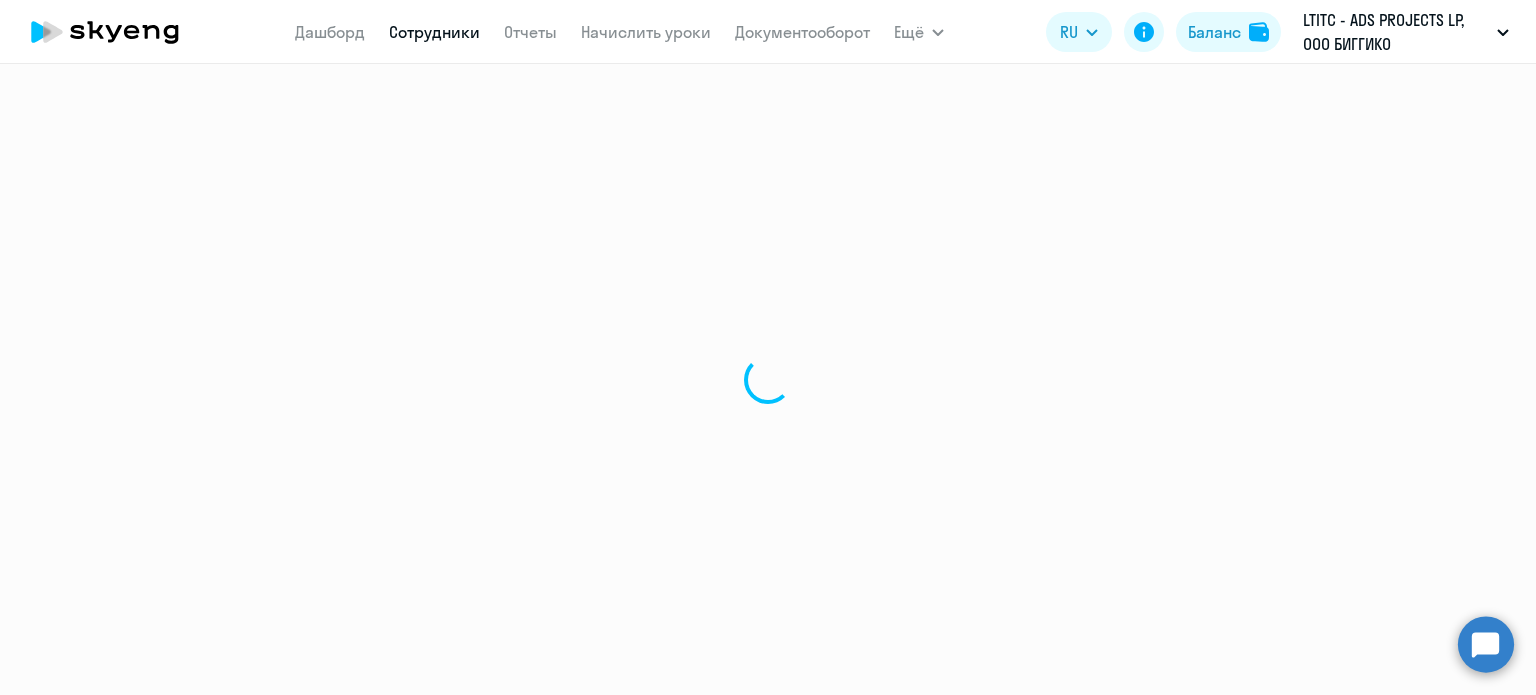 scroll, scrollTop: 0, scrollLeft: 0, axis: both 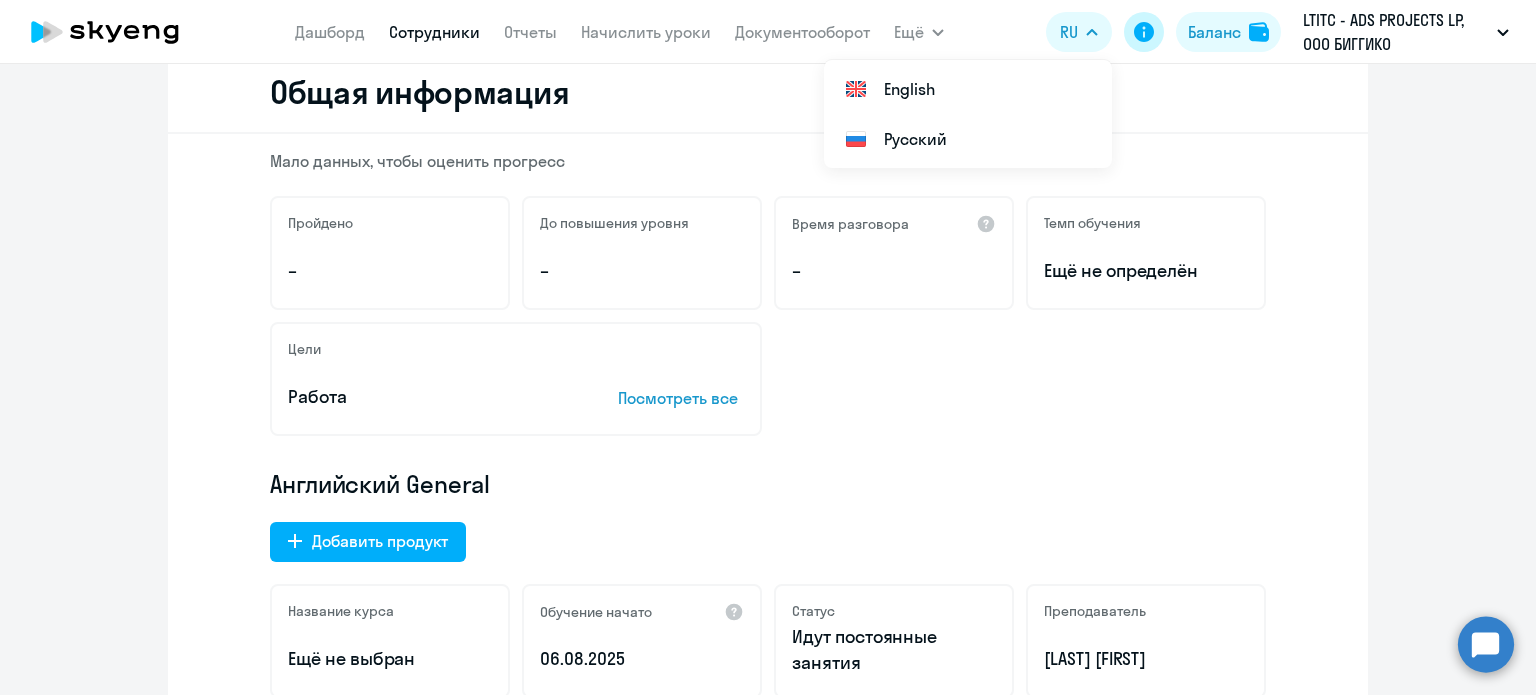 click 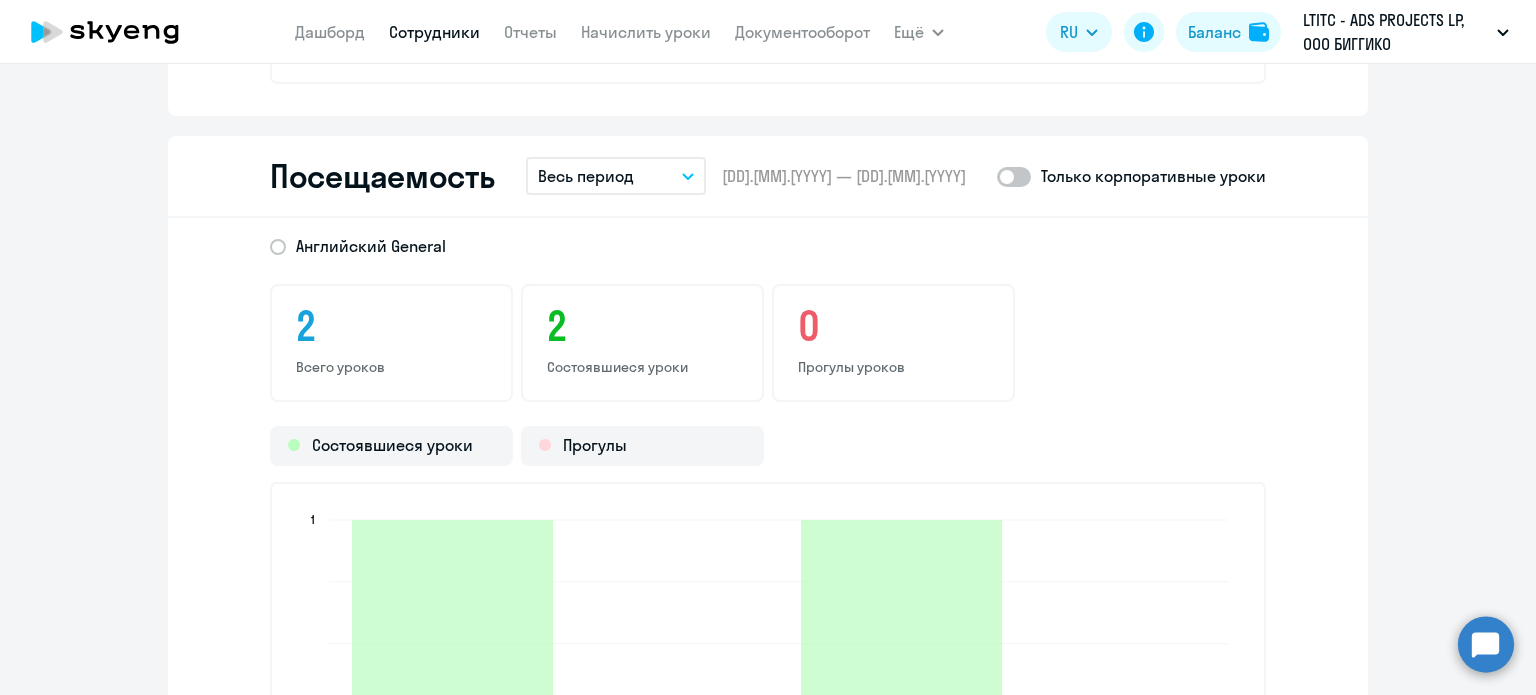 scroll, scrollTop: 2327, scrollLeft: 0, axis: vertical 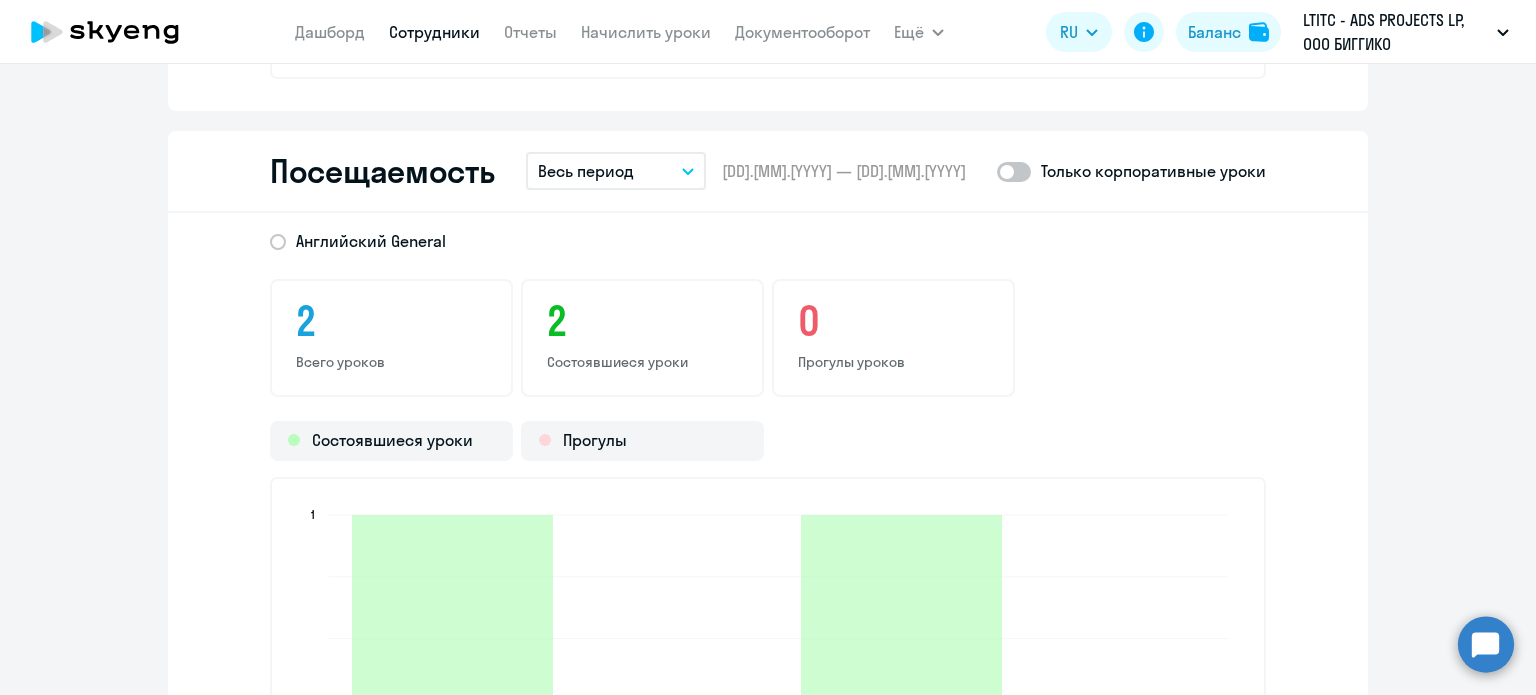 type 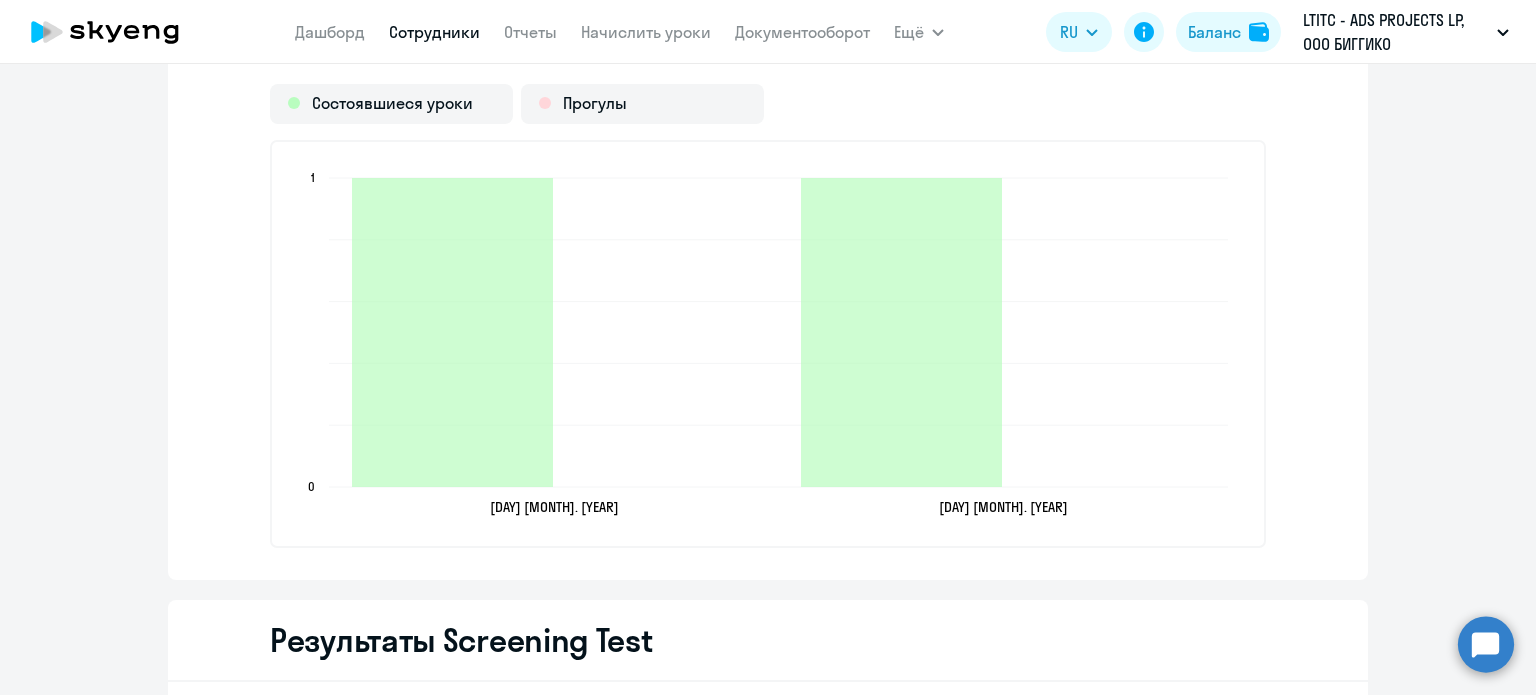 scroll, scrollTop: 2670, scrollLeft: 0, axis: vertical 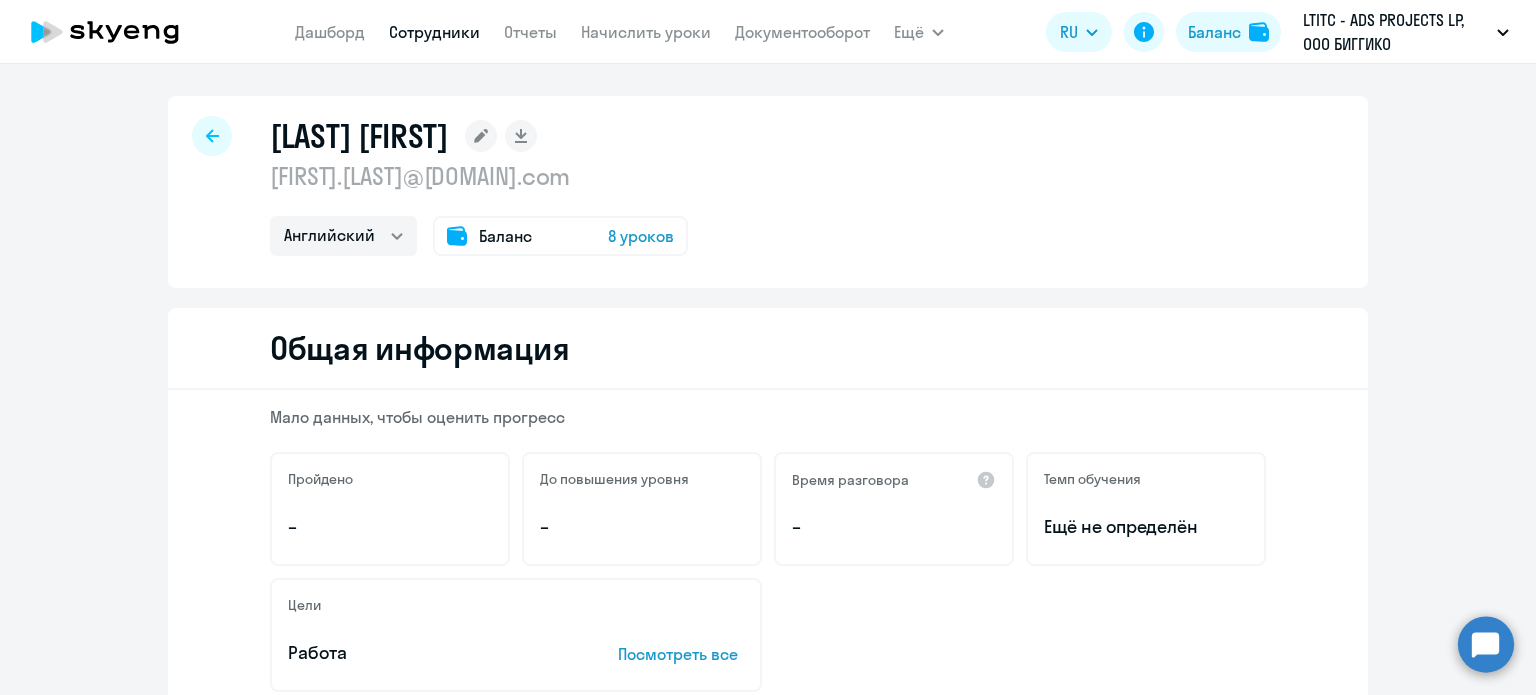 click on "Баланс" 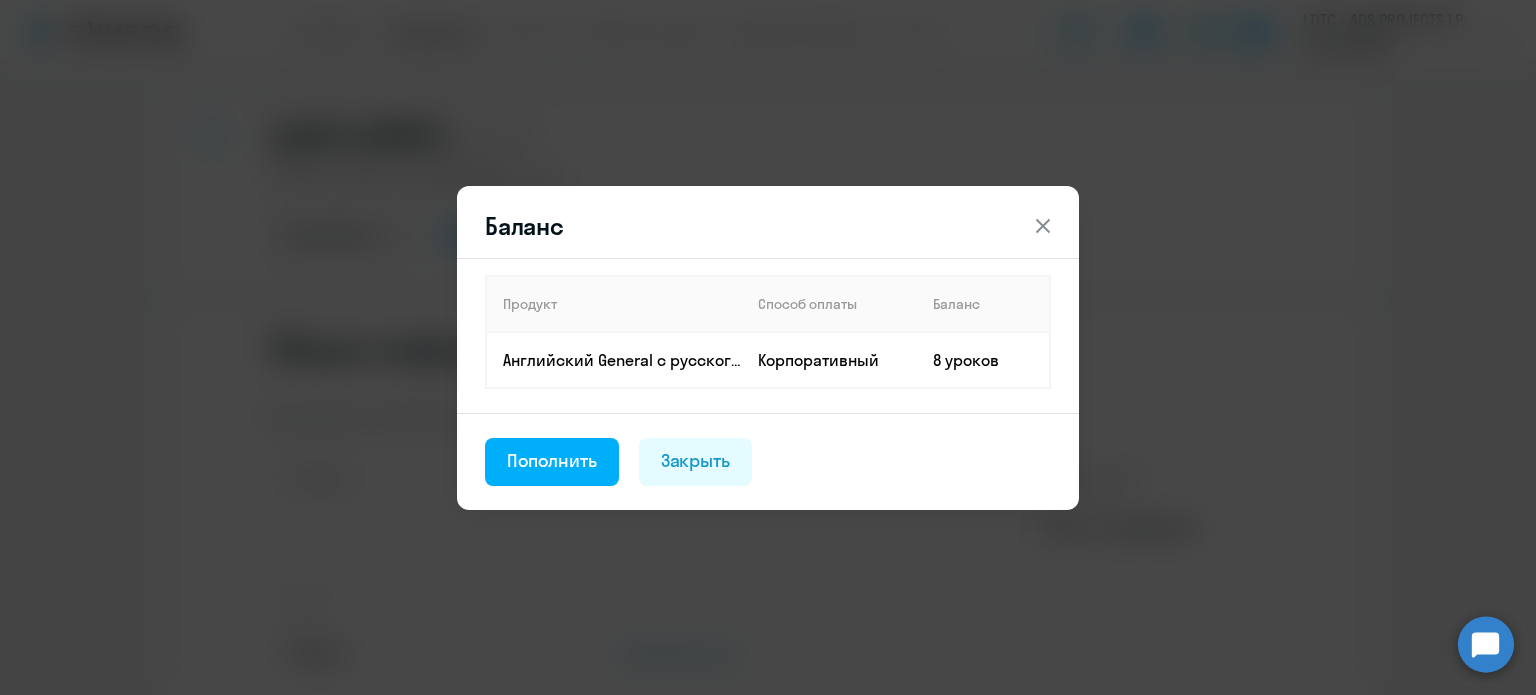 click 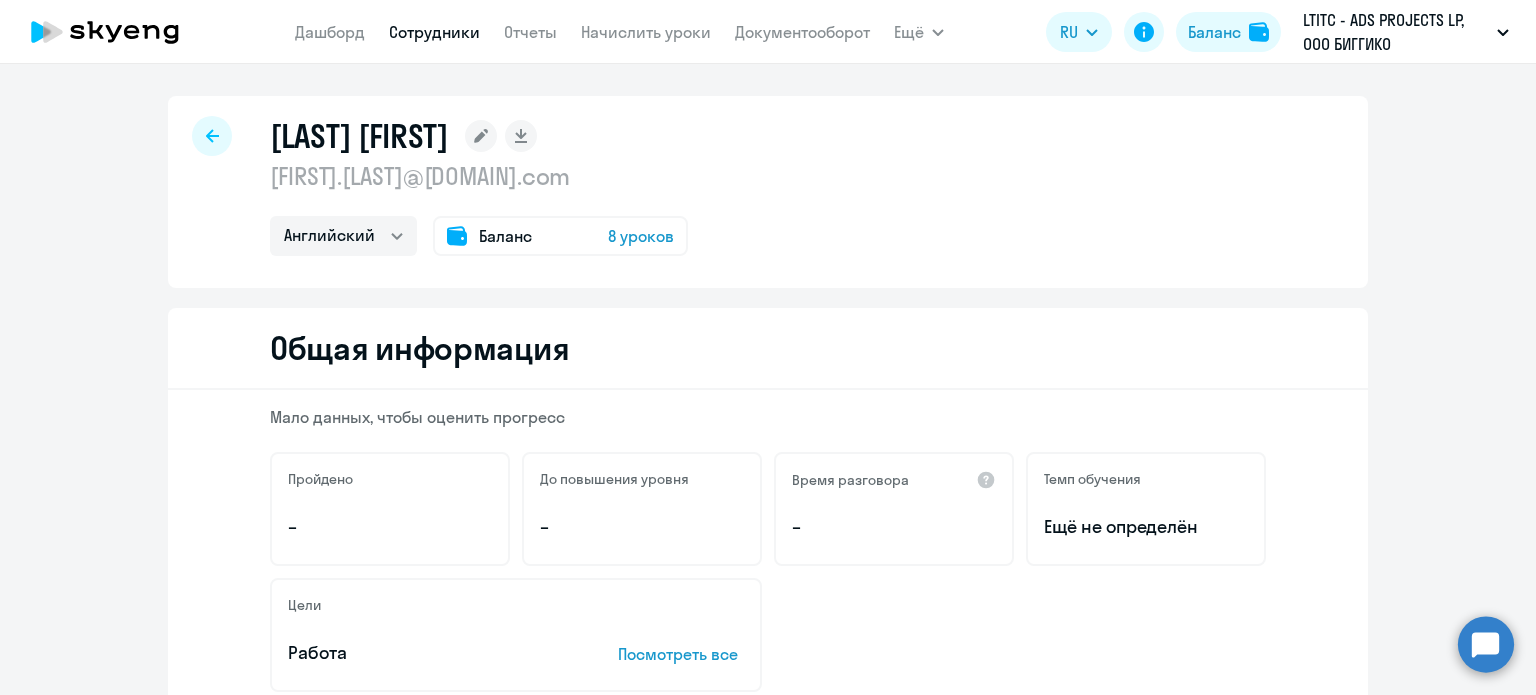 click on "Баланс 8 уроков" 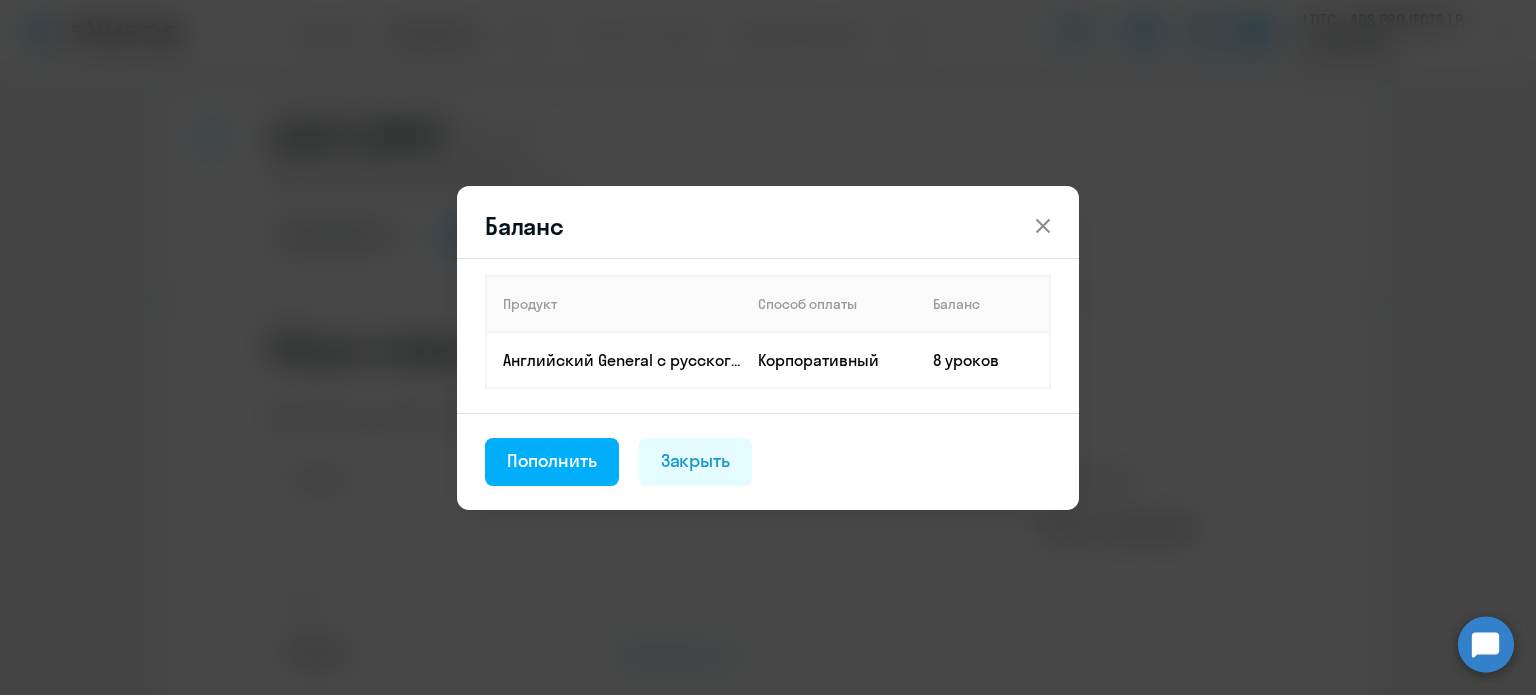 click at bounding box center (1043, 226) 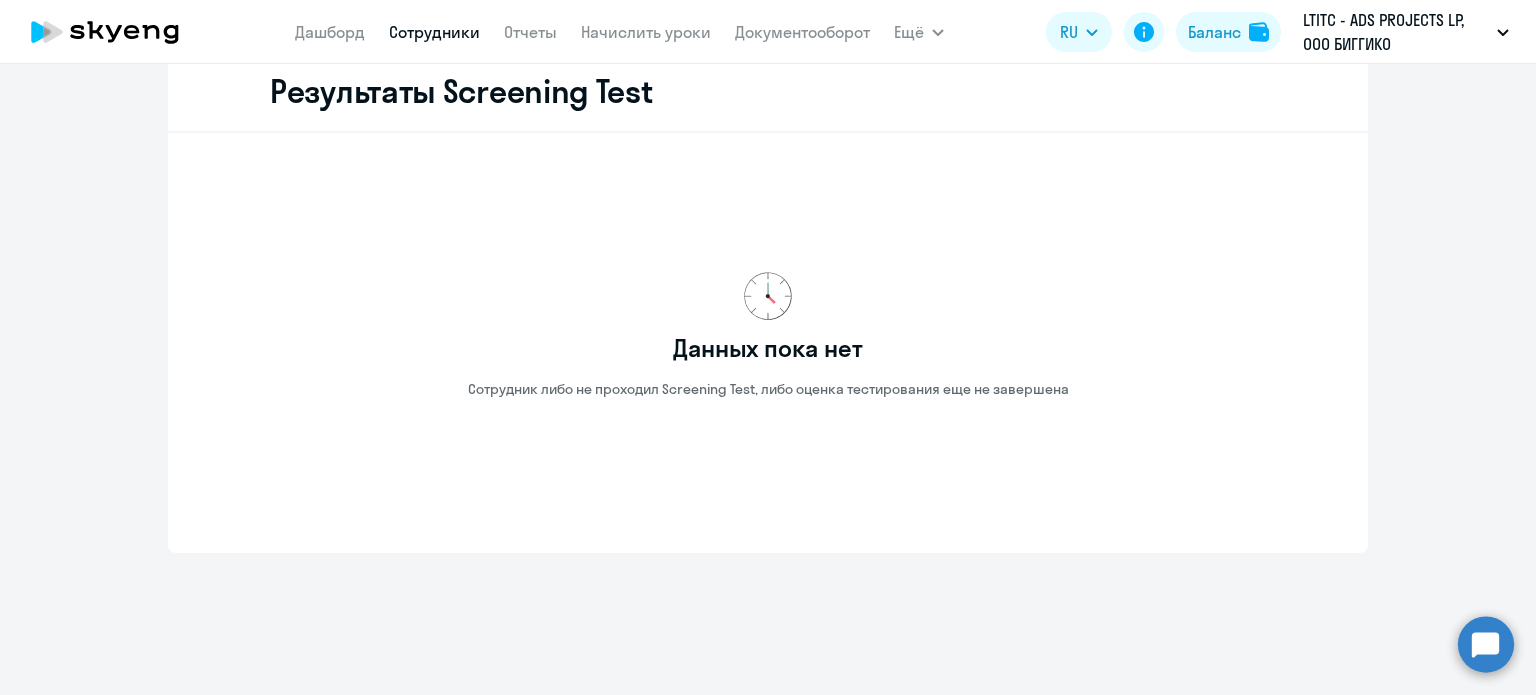 scroll, scrollTop: 2692, scrollLeft: 0, axis: vertical 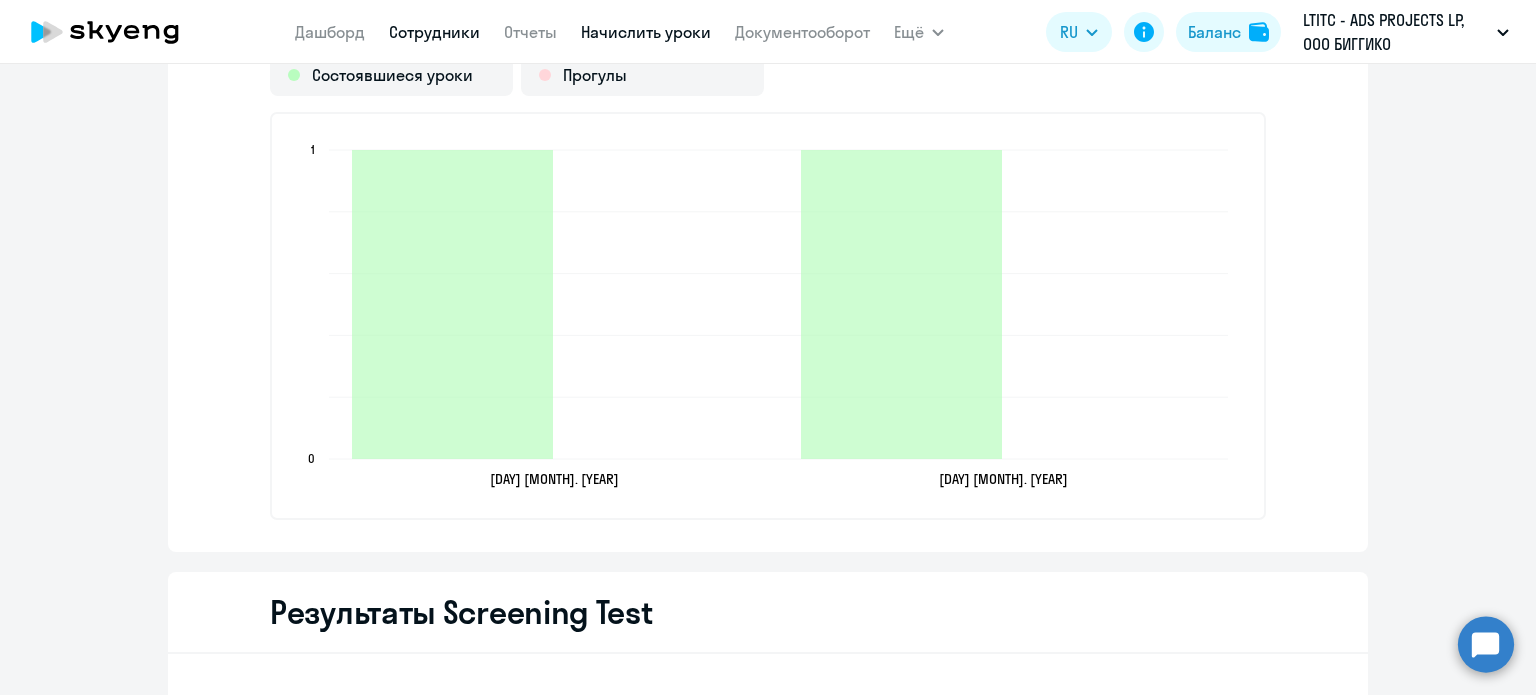 click on "Начислить уроки" at bounding box center (646, 32) 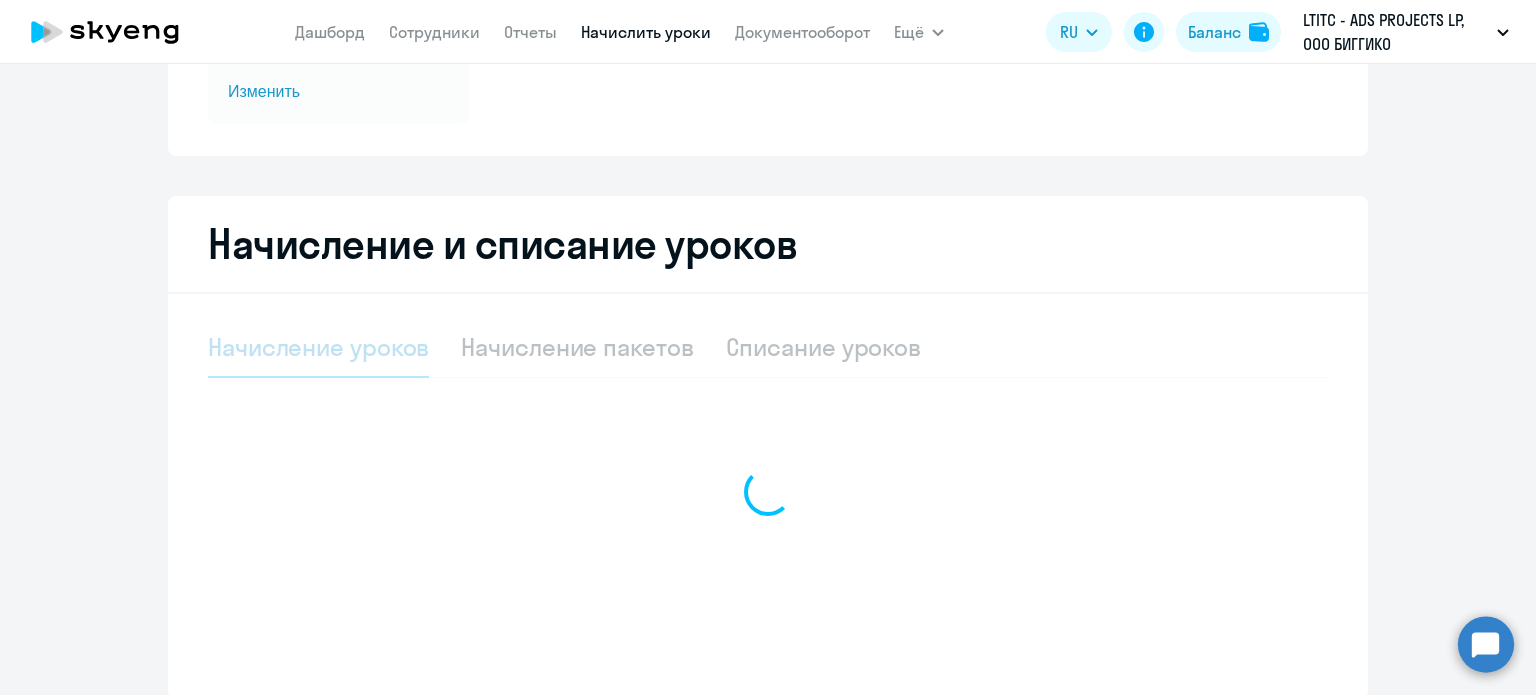 select on "10" 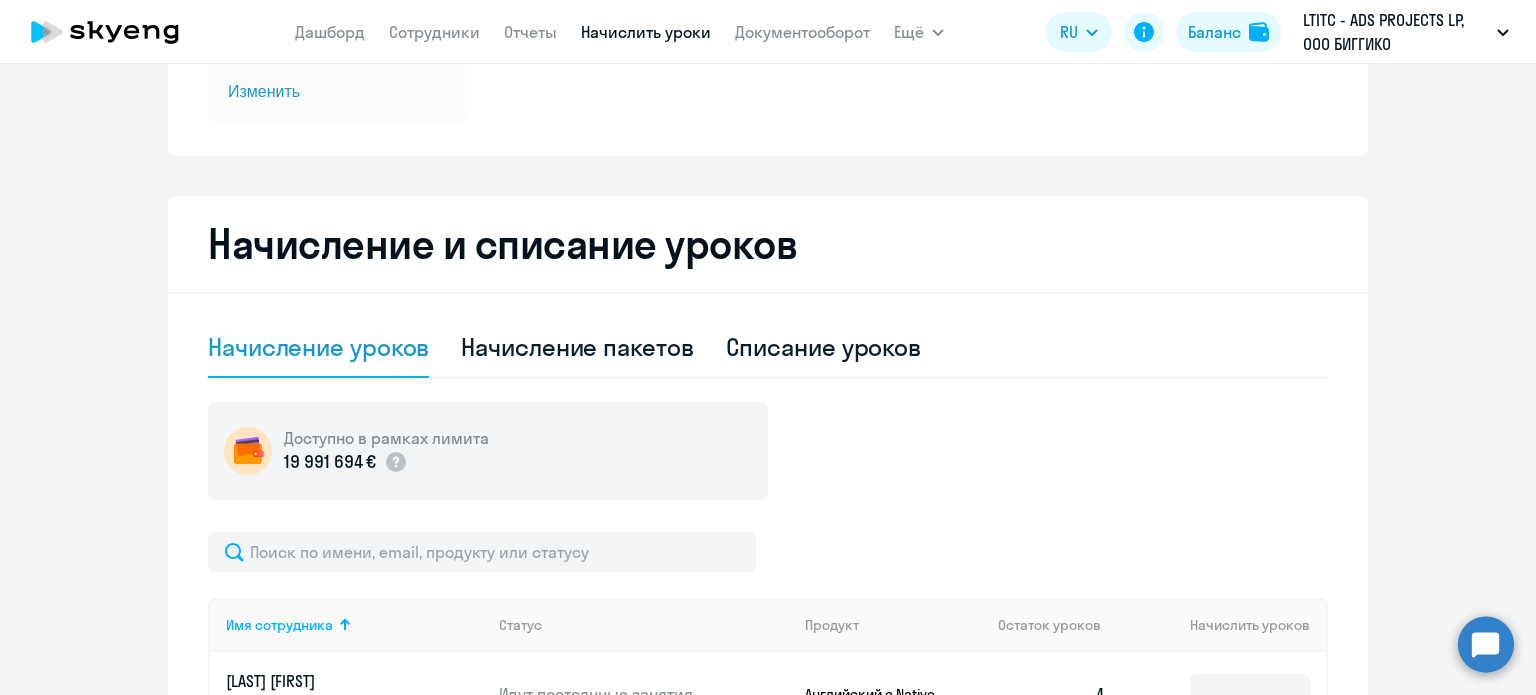 click on "Начисление уроков Начисление пакетов Списание уроков" 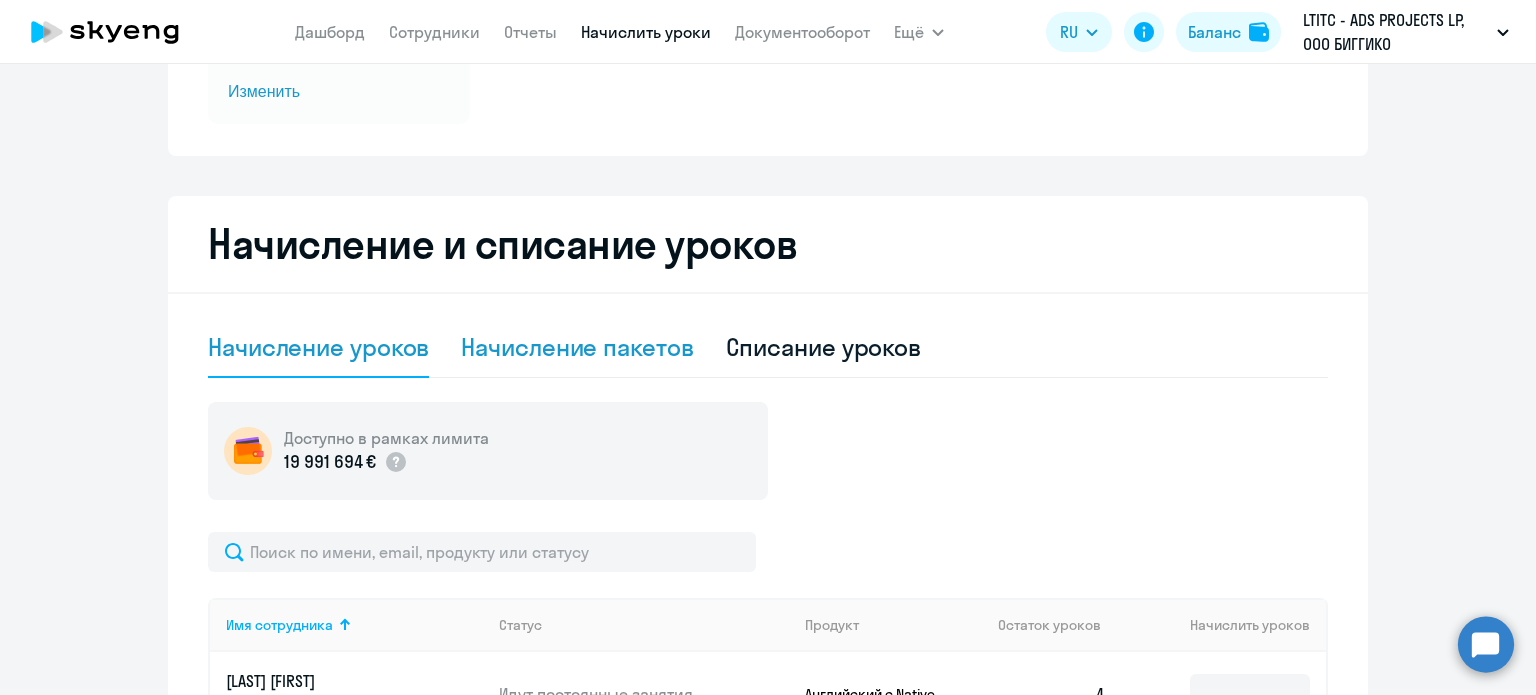 click on "Начисление пакетов" 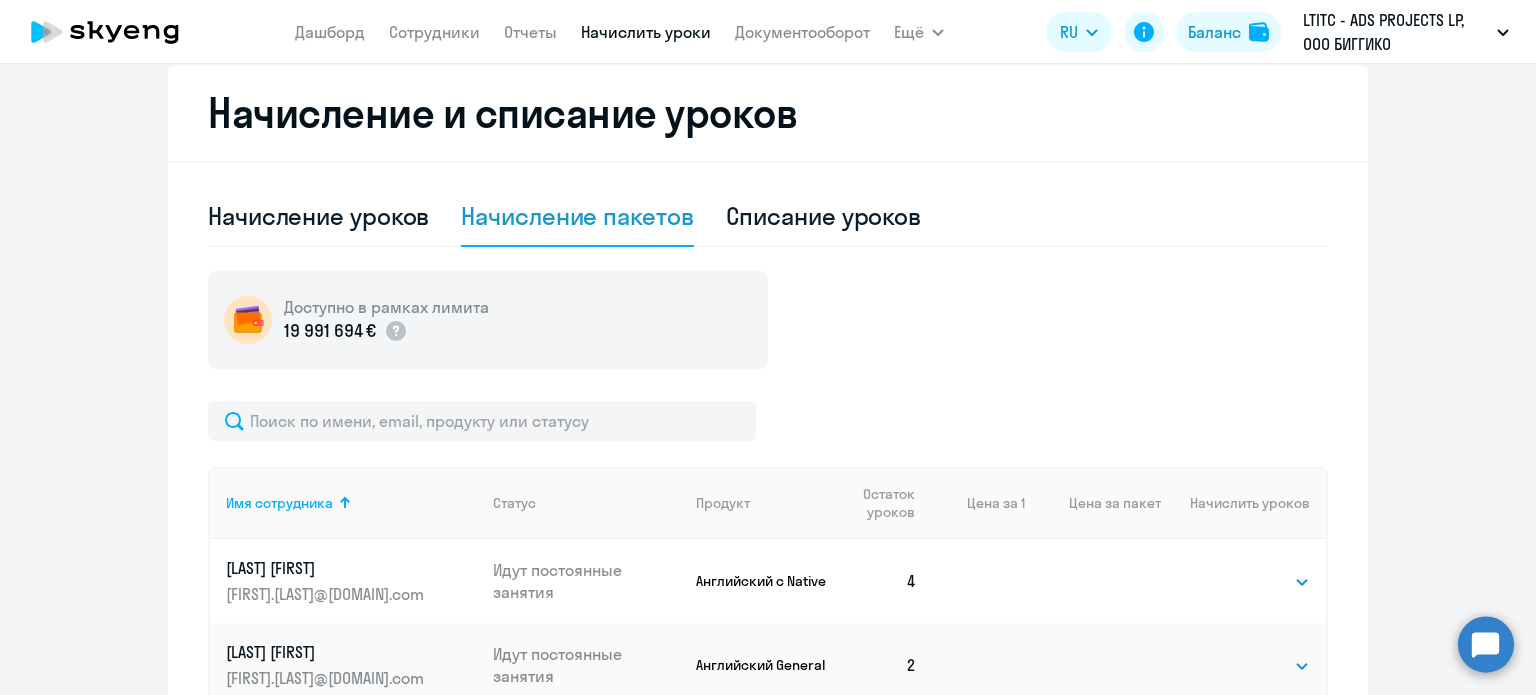scroll, scrollTop: 379, scrollLeft: 0, axis: vertical 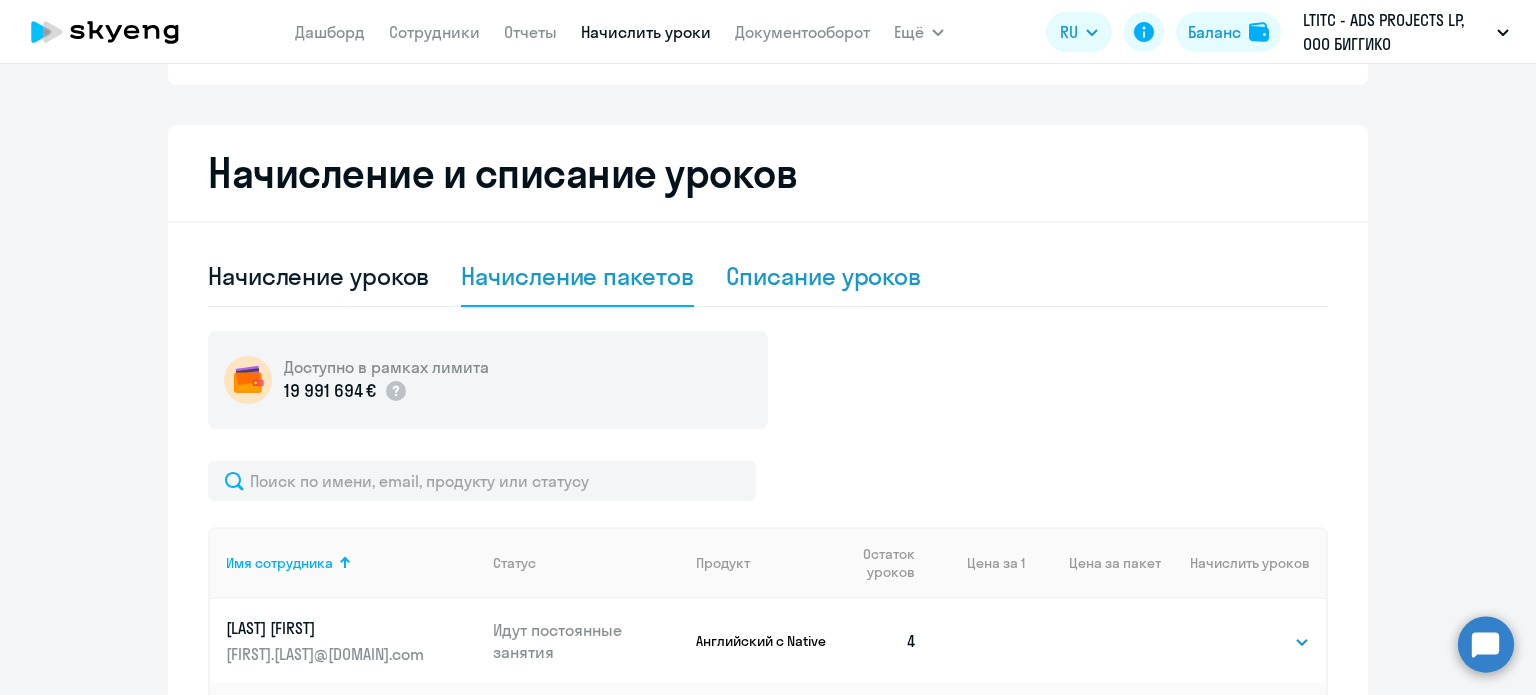 click on "Списание уроков" 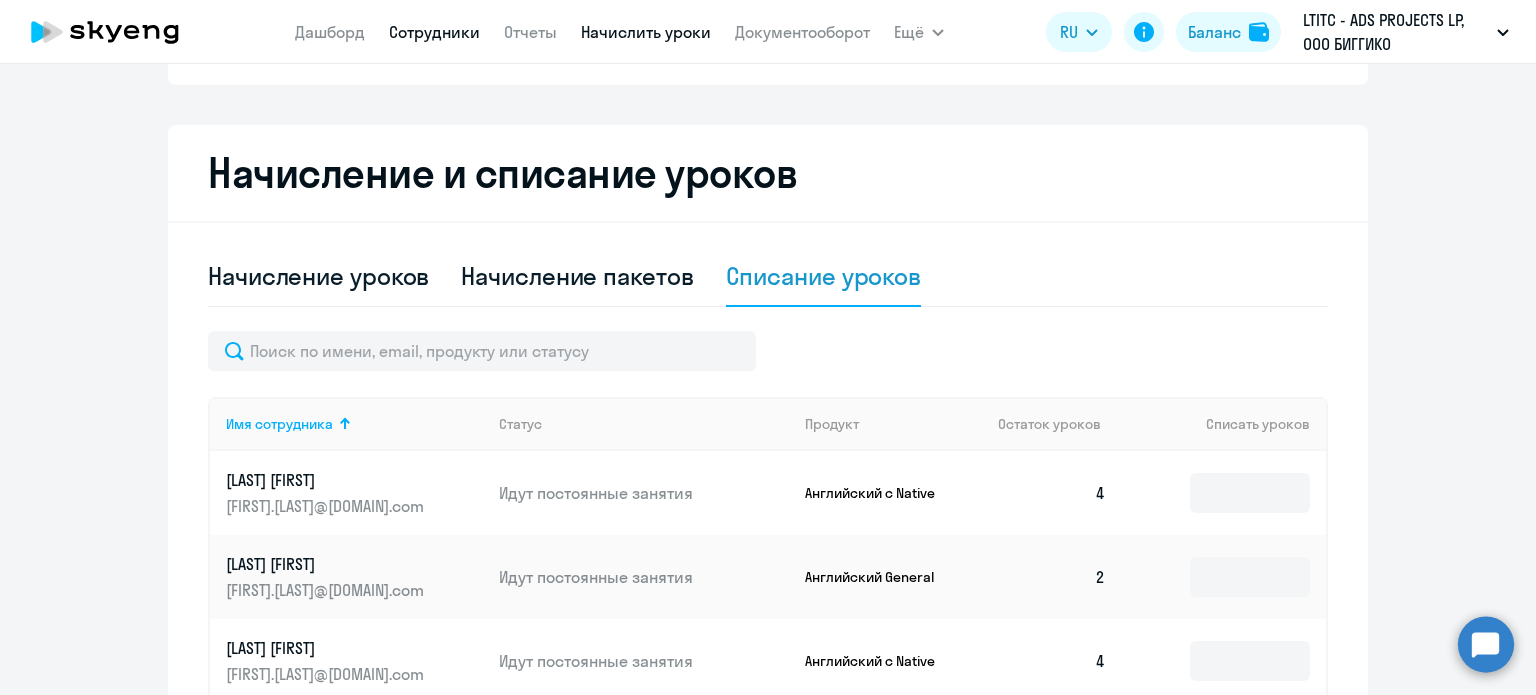 click on "Сотрудники" at bounding box center [434, 32] 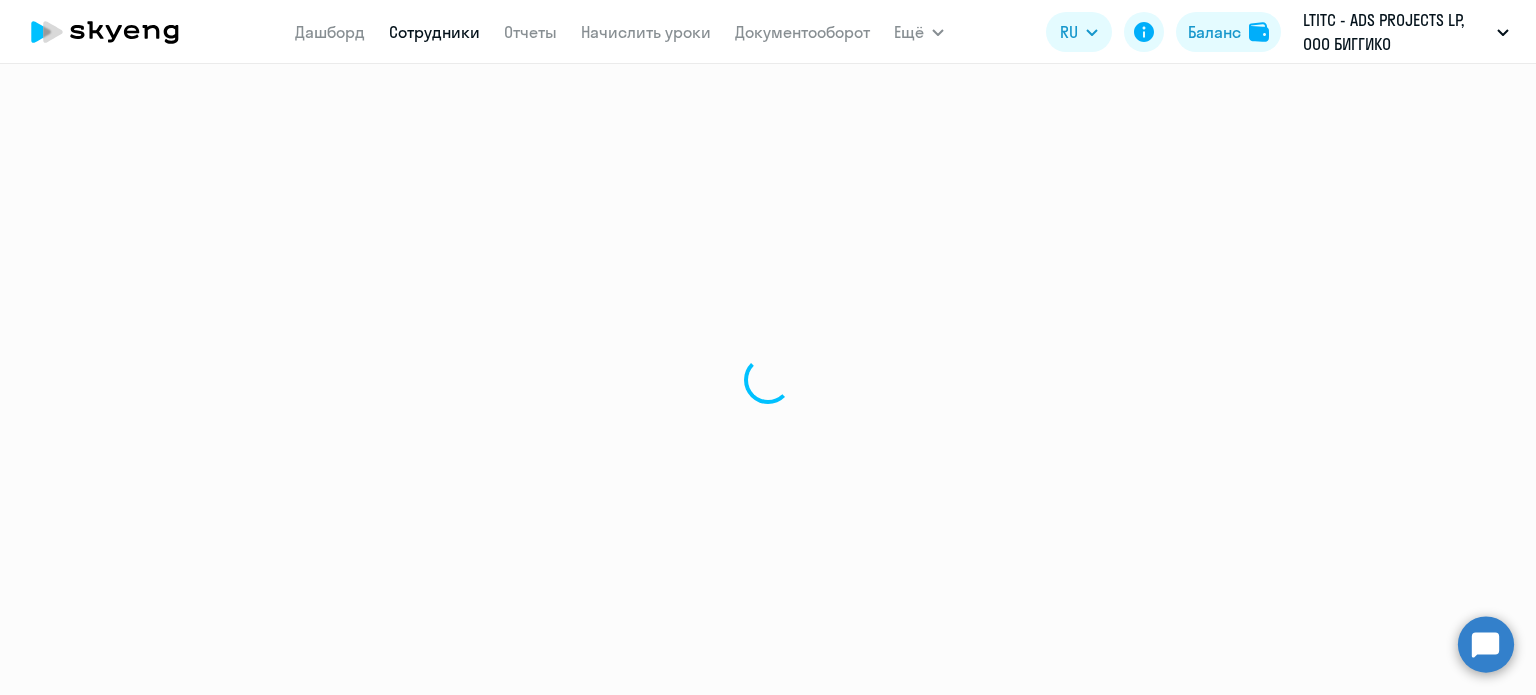 scroll, scrollTop: 0, scrollLeft: 0, axis: both 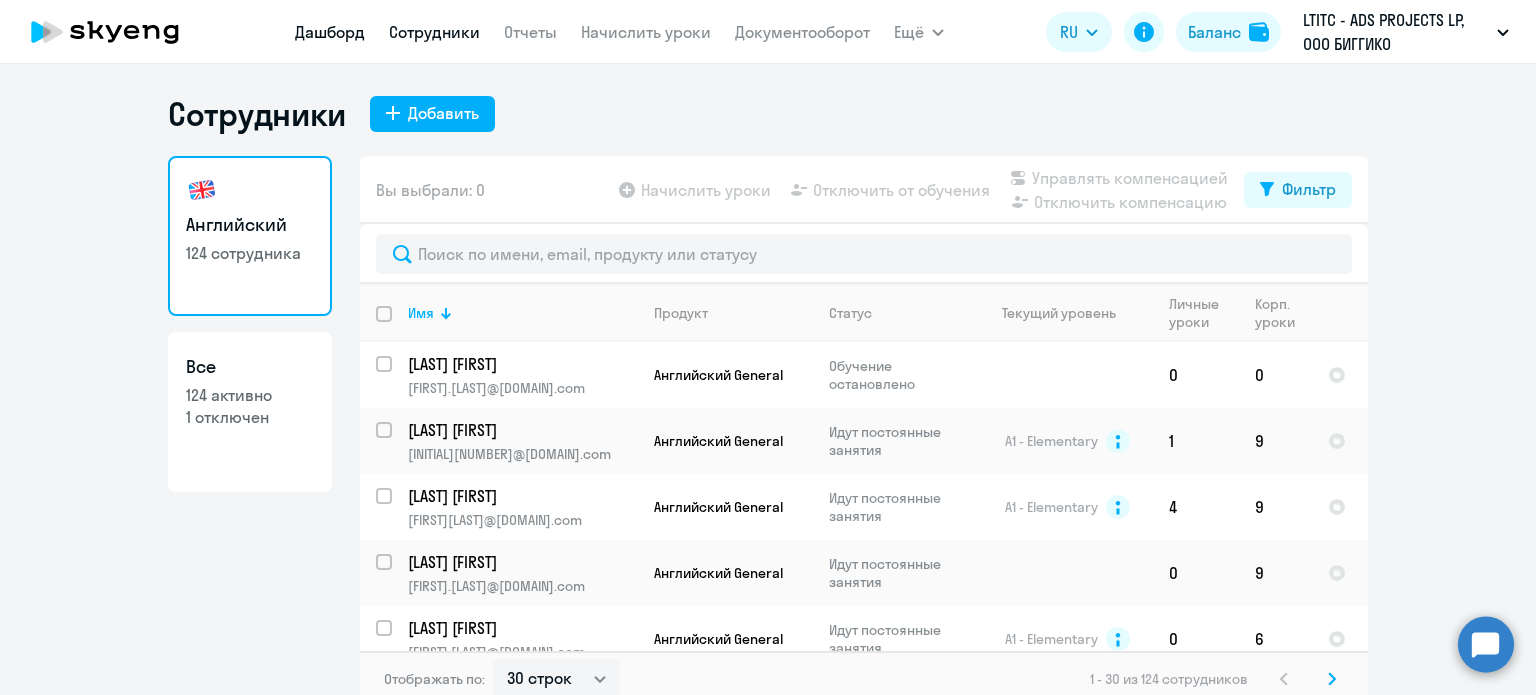 click on "Дашборд" at bounding box center [330, 32] 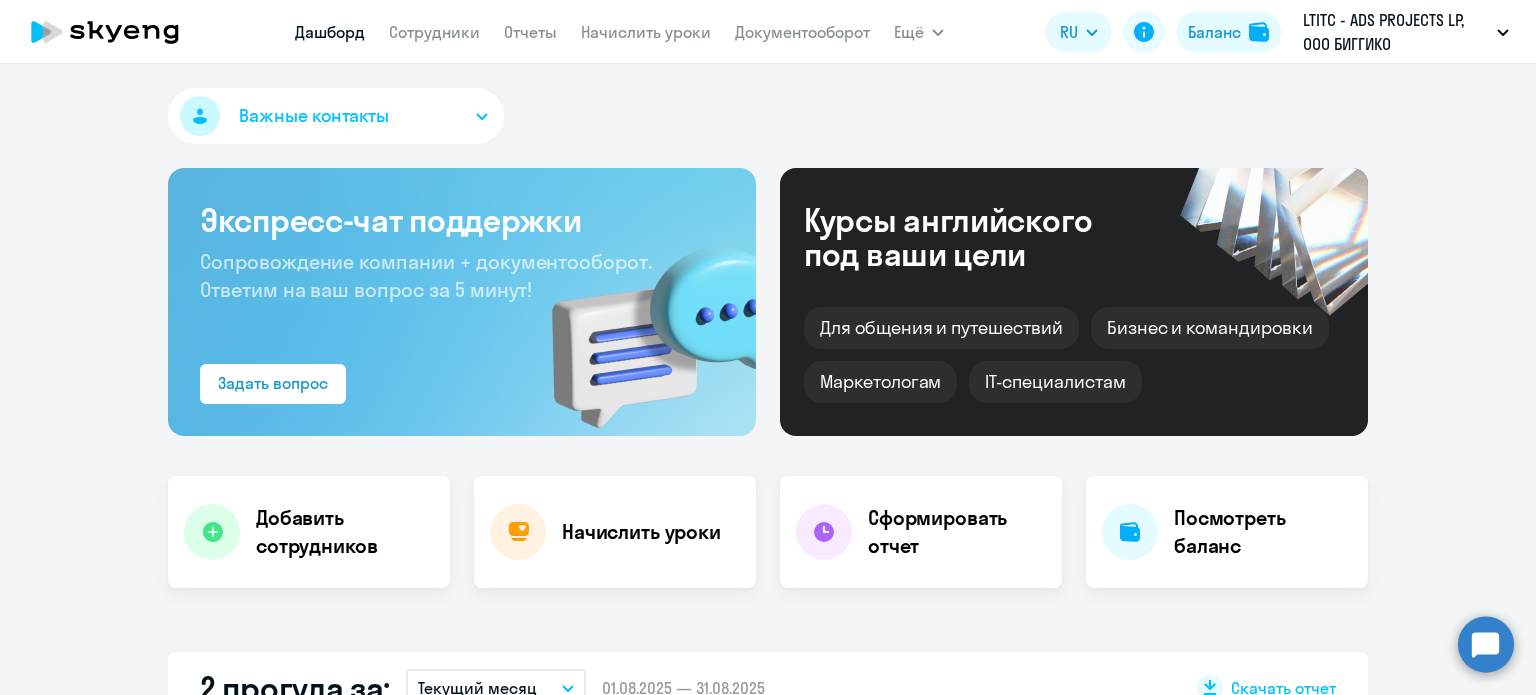select on "30" 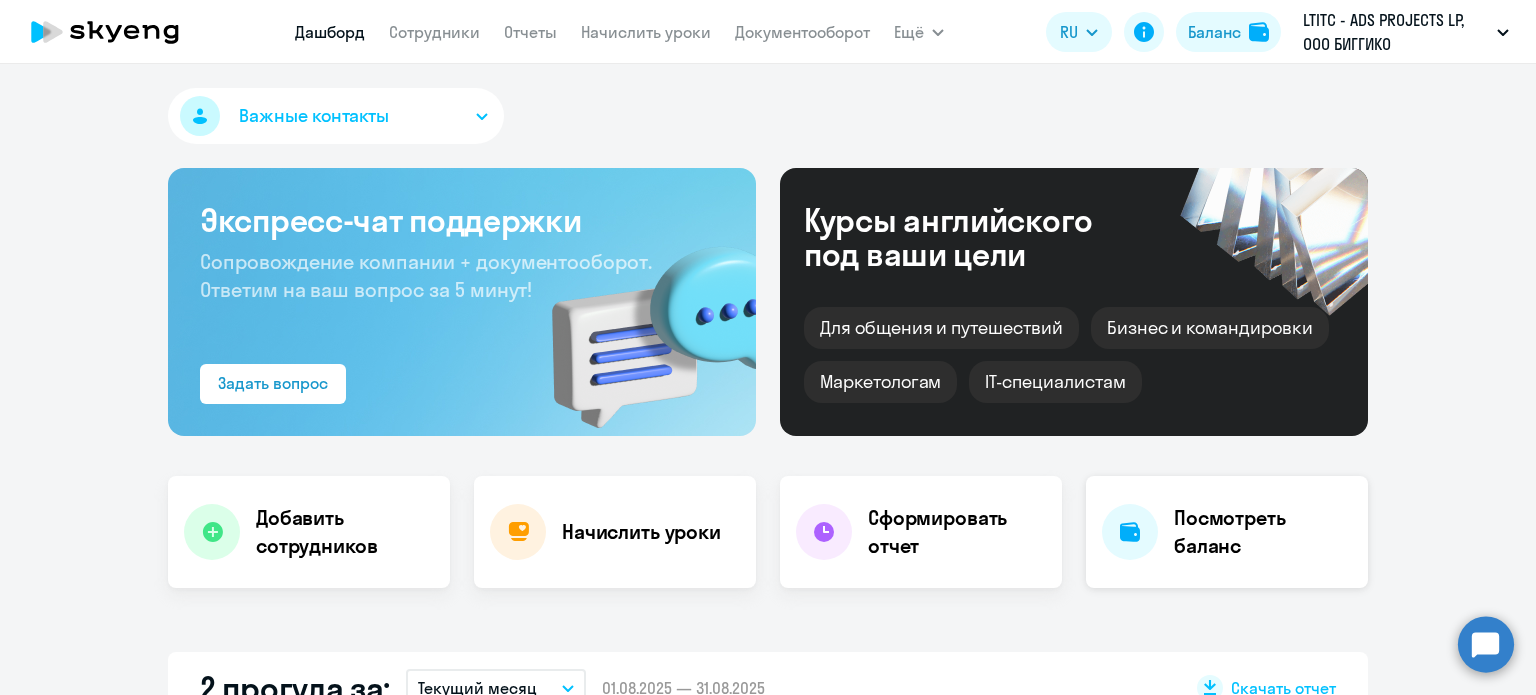 click on "Посмотреть баланс" 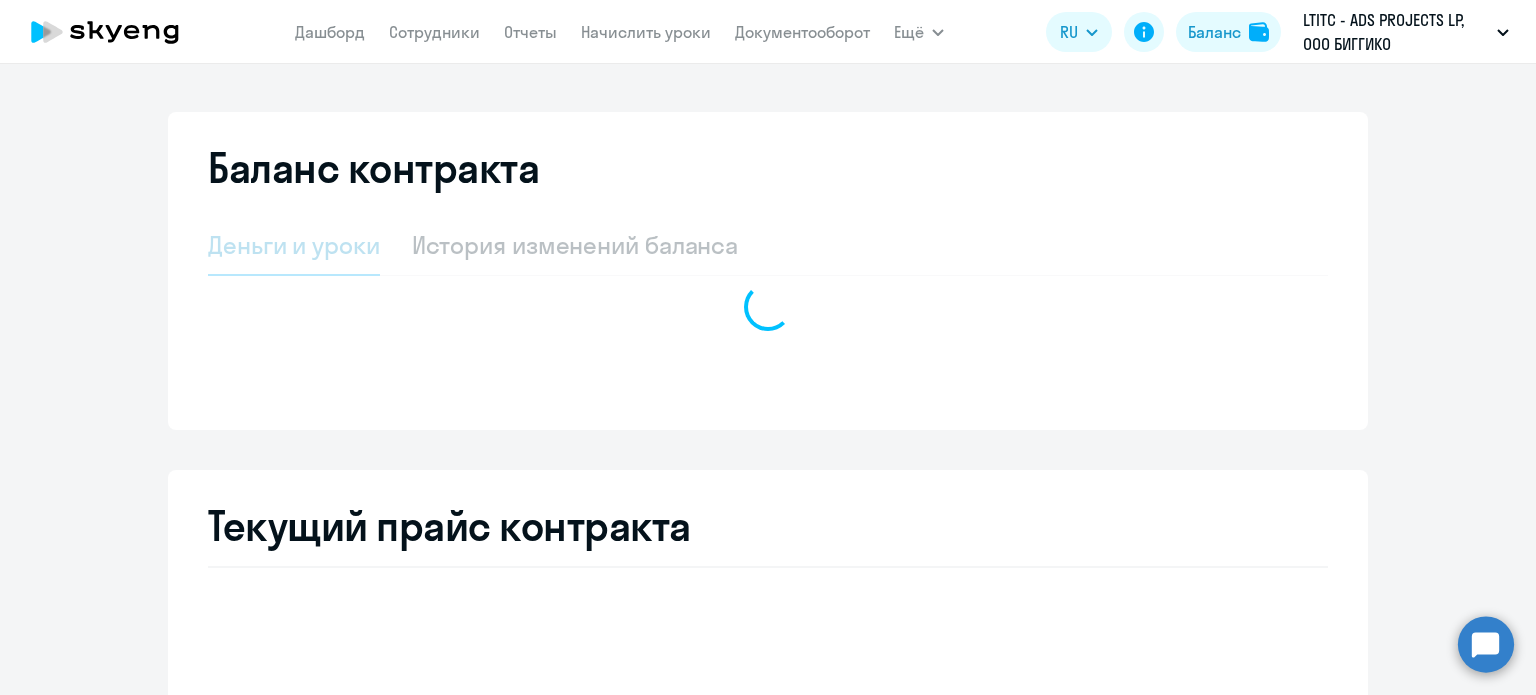 select on "english_adult_not_native_speaker" 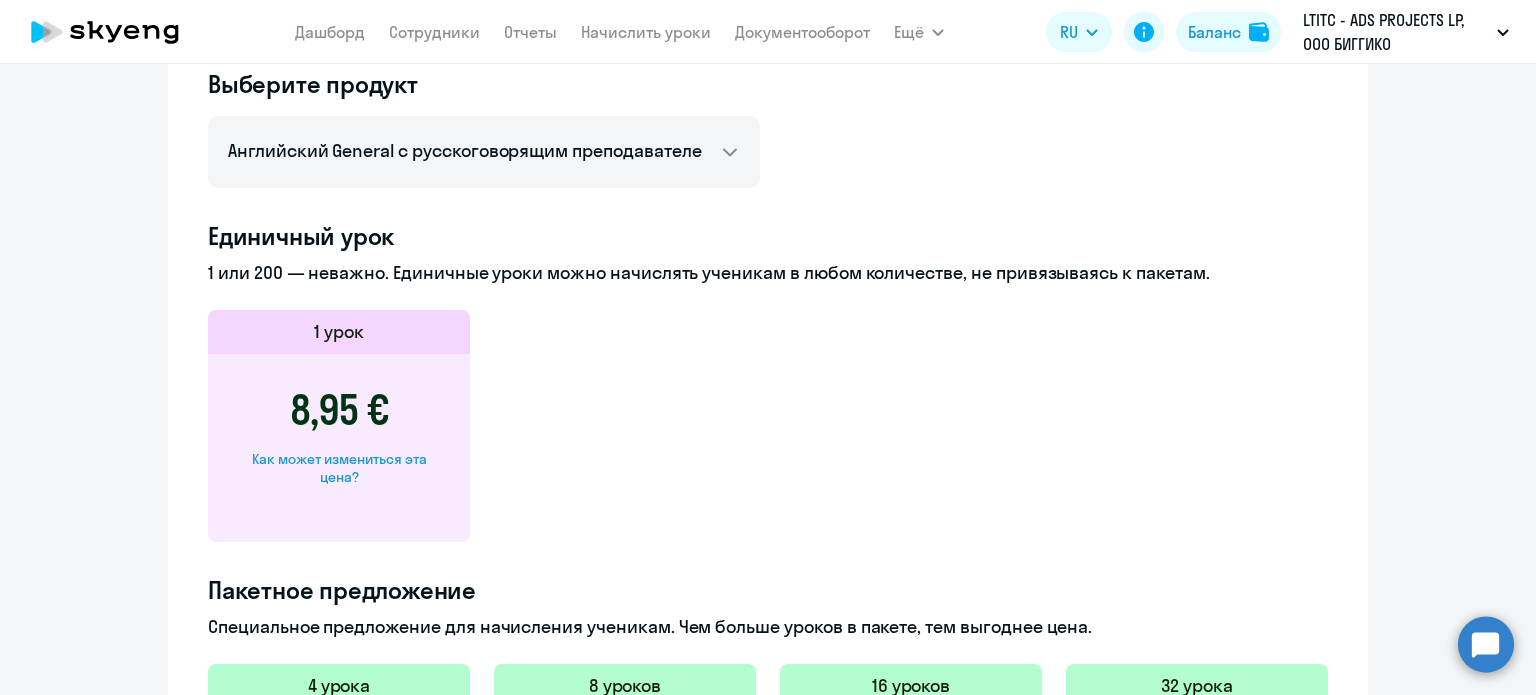 scroll, scrollTop: 56, scrollLeft: 0, axis: vertical 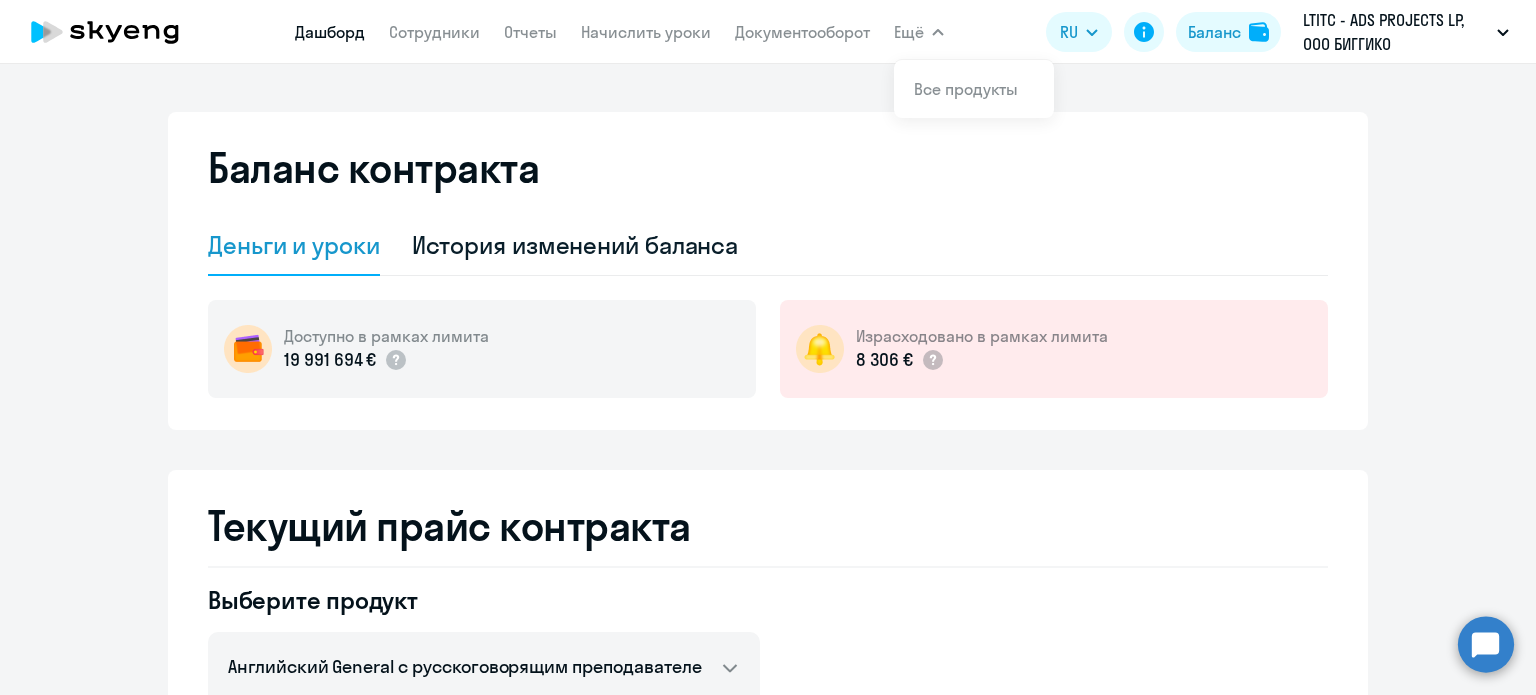 click on "Дашборд" at bounding box center (330, 32) 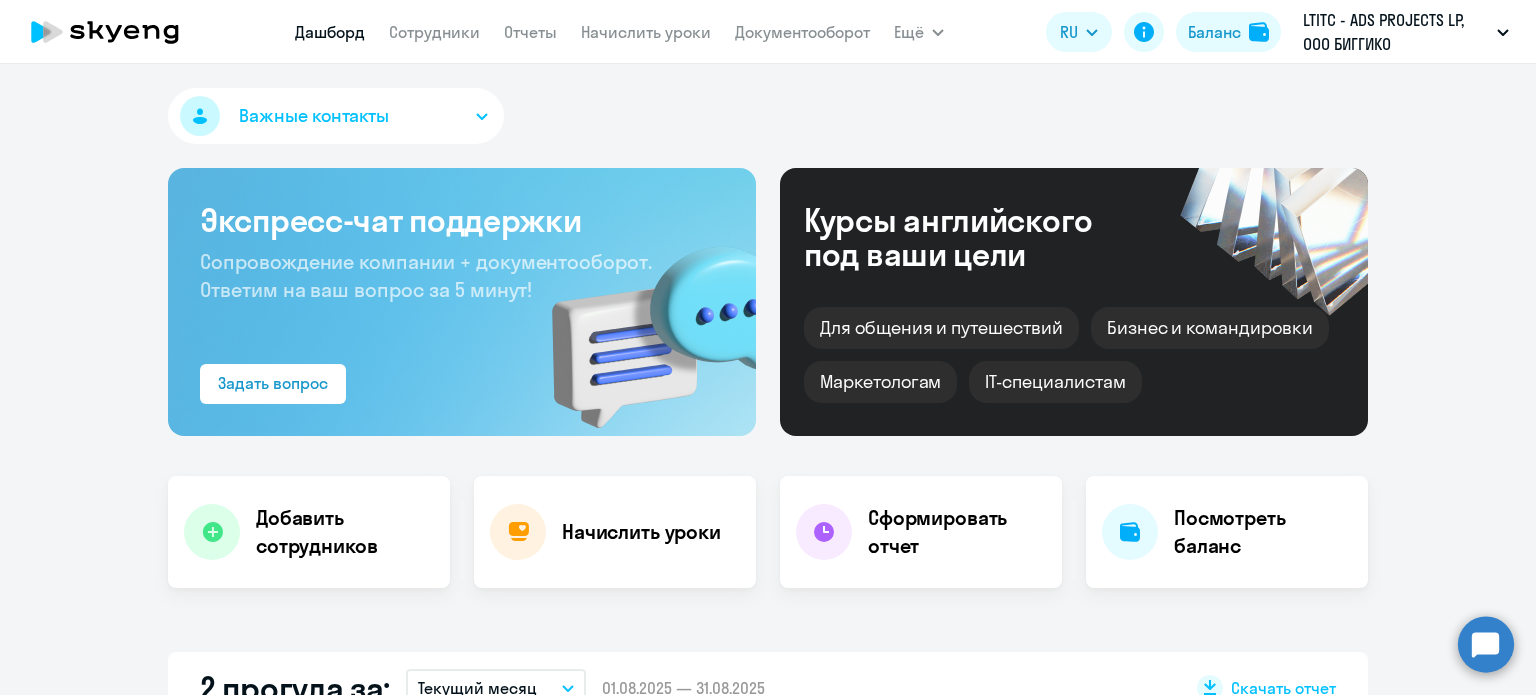 select on "30" 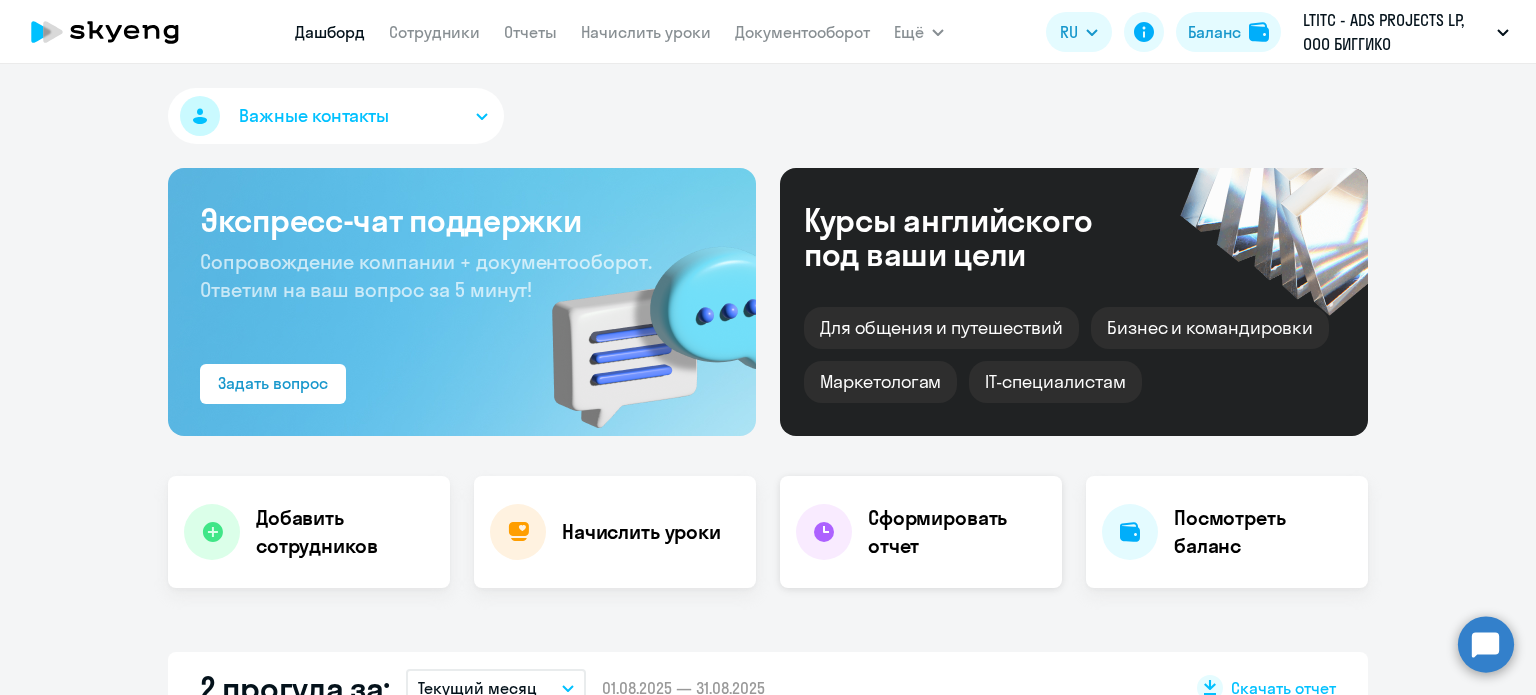 click on "Сформировать отчет" 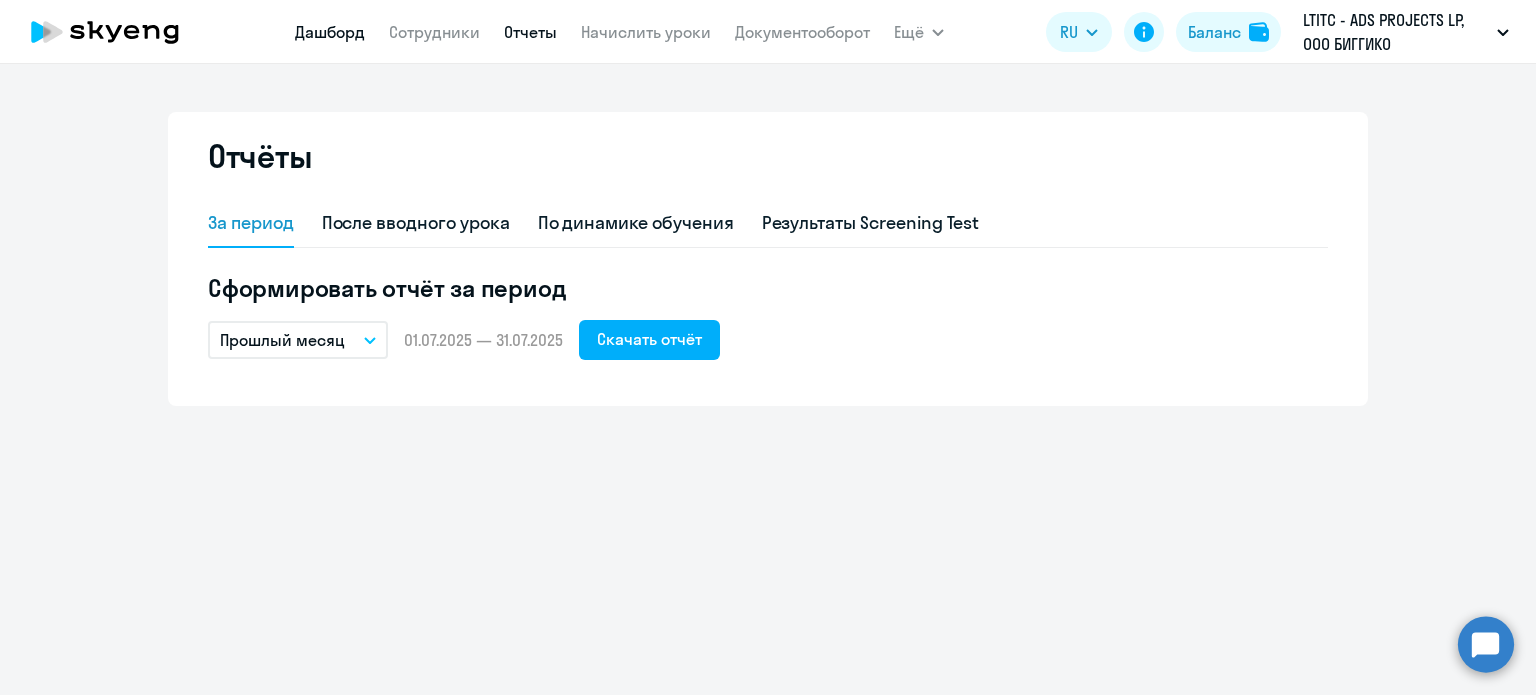 click on "Дашборд" at bounding box center (330, 32) 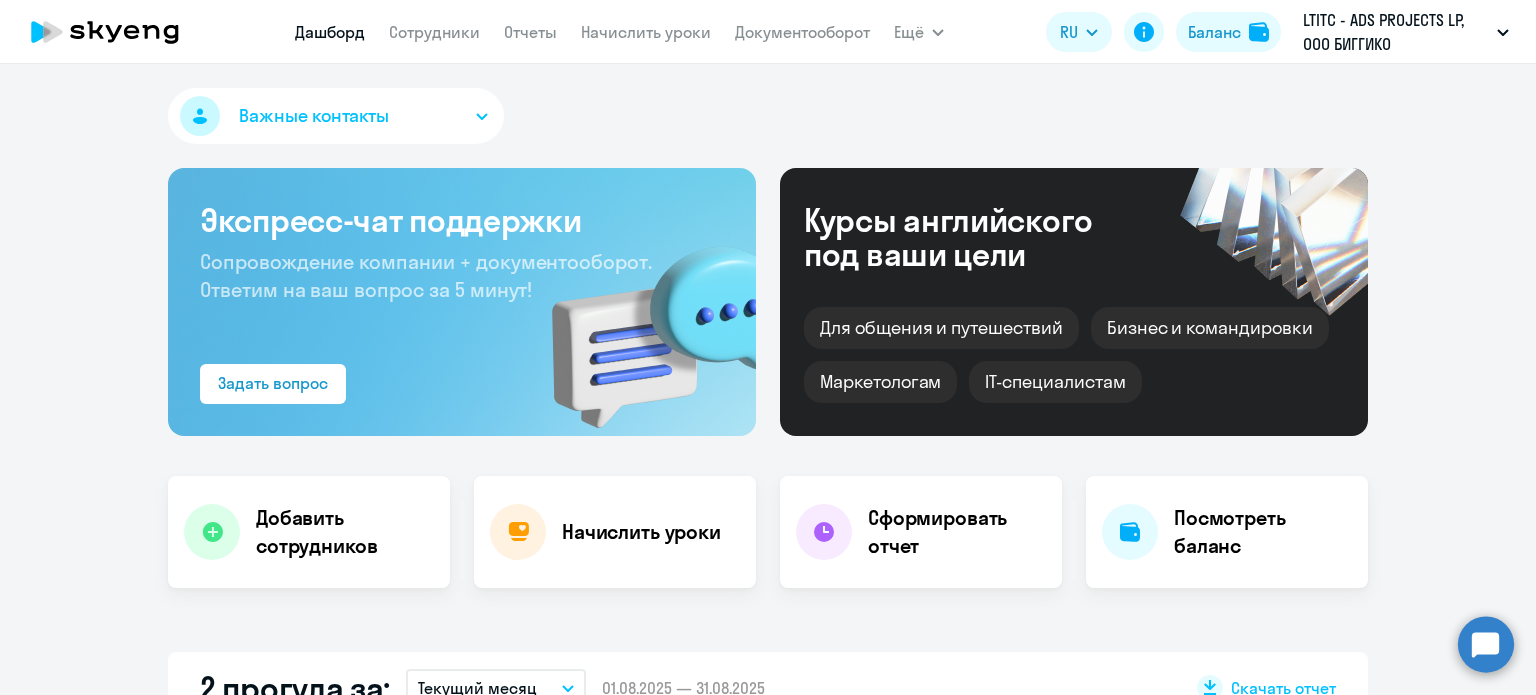 select on "30" 